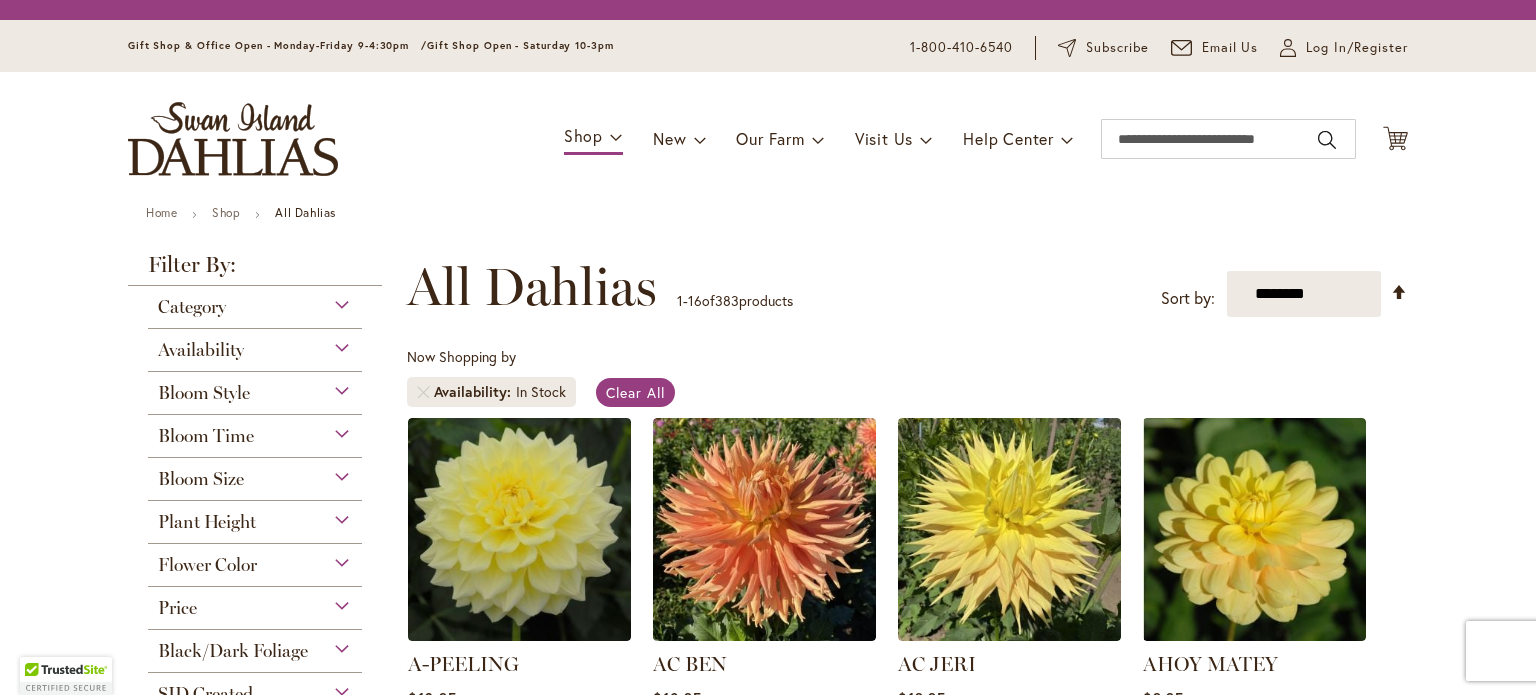 scroll, scrollTop: 0, scrollLeft: 0, axis: both 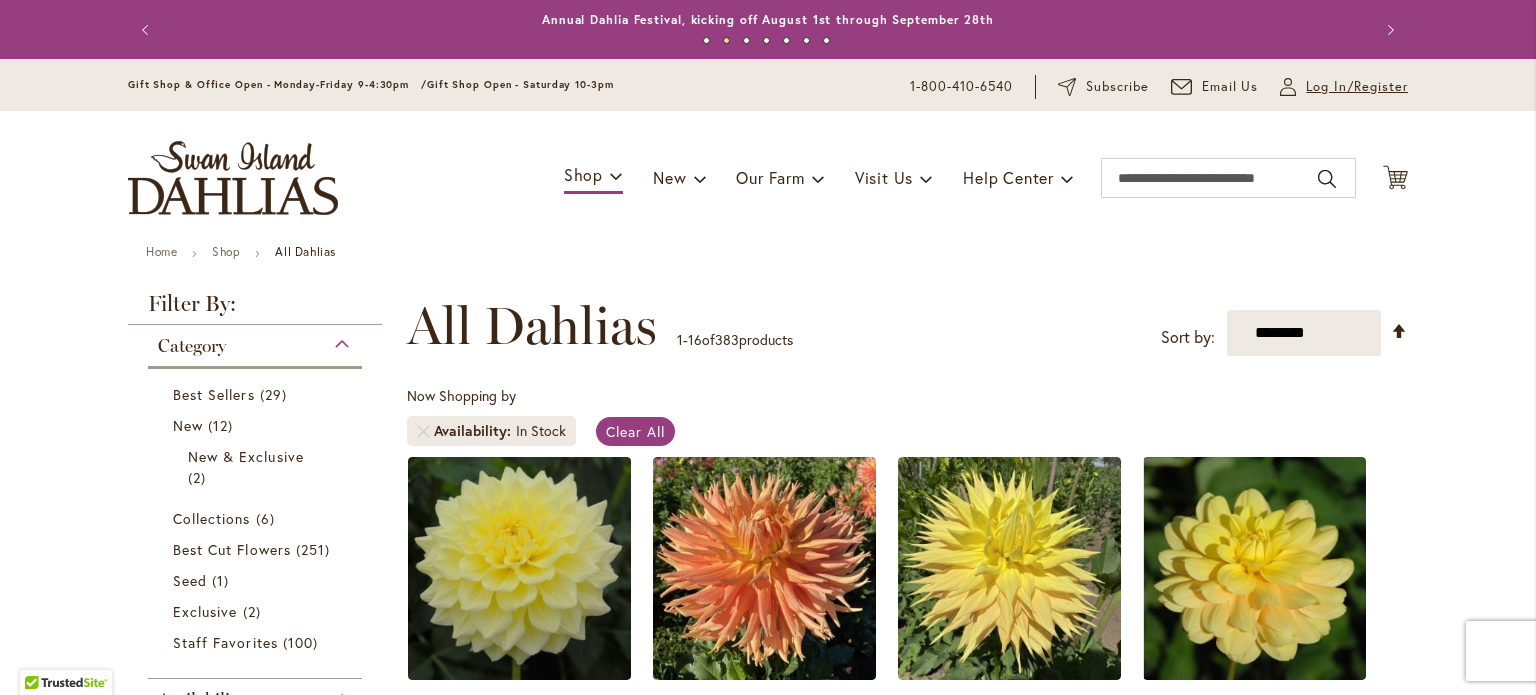 click on "Log In/Register" at bounding box center [1357, 87] 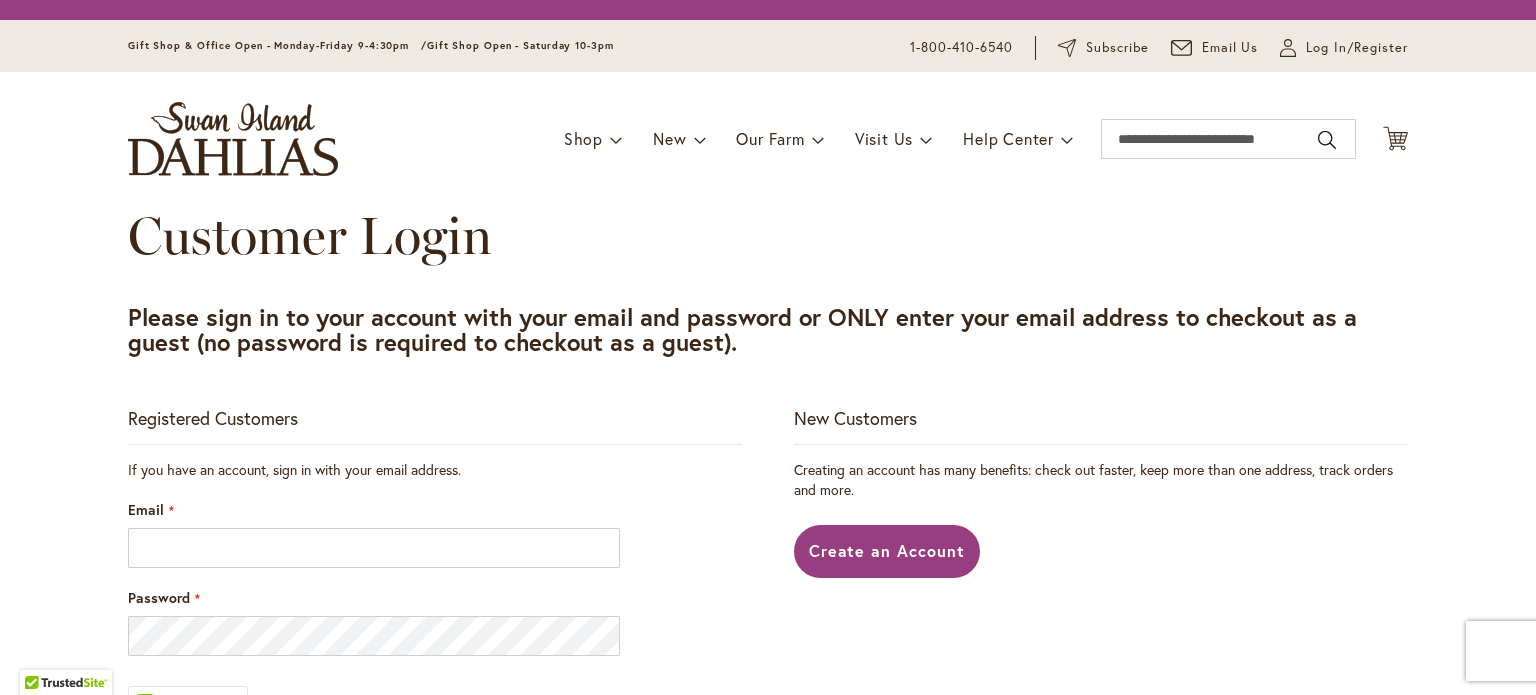 scroll, scrollTop: 0, scrollLeft: 0, axis: both 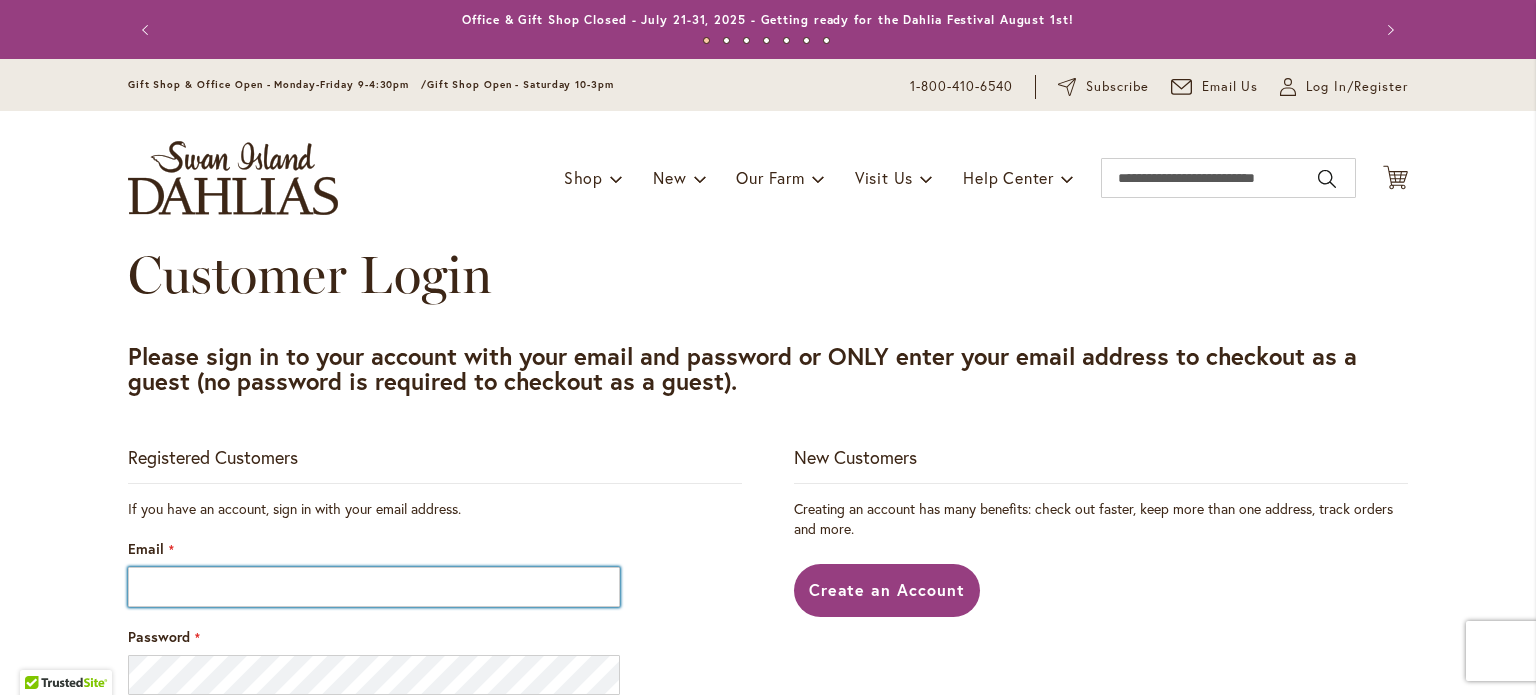click on "Email" at bounding box center (374, 587) 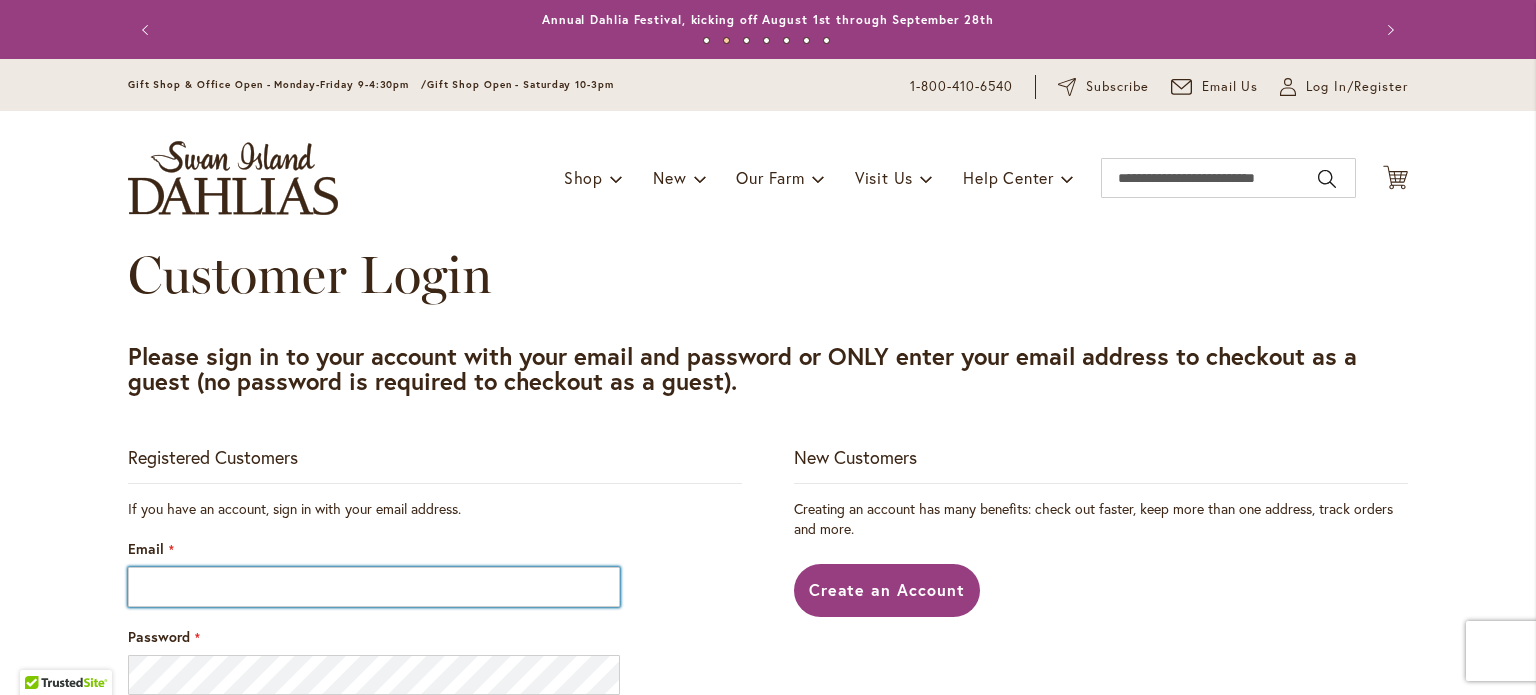 type on "**********" 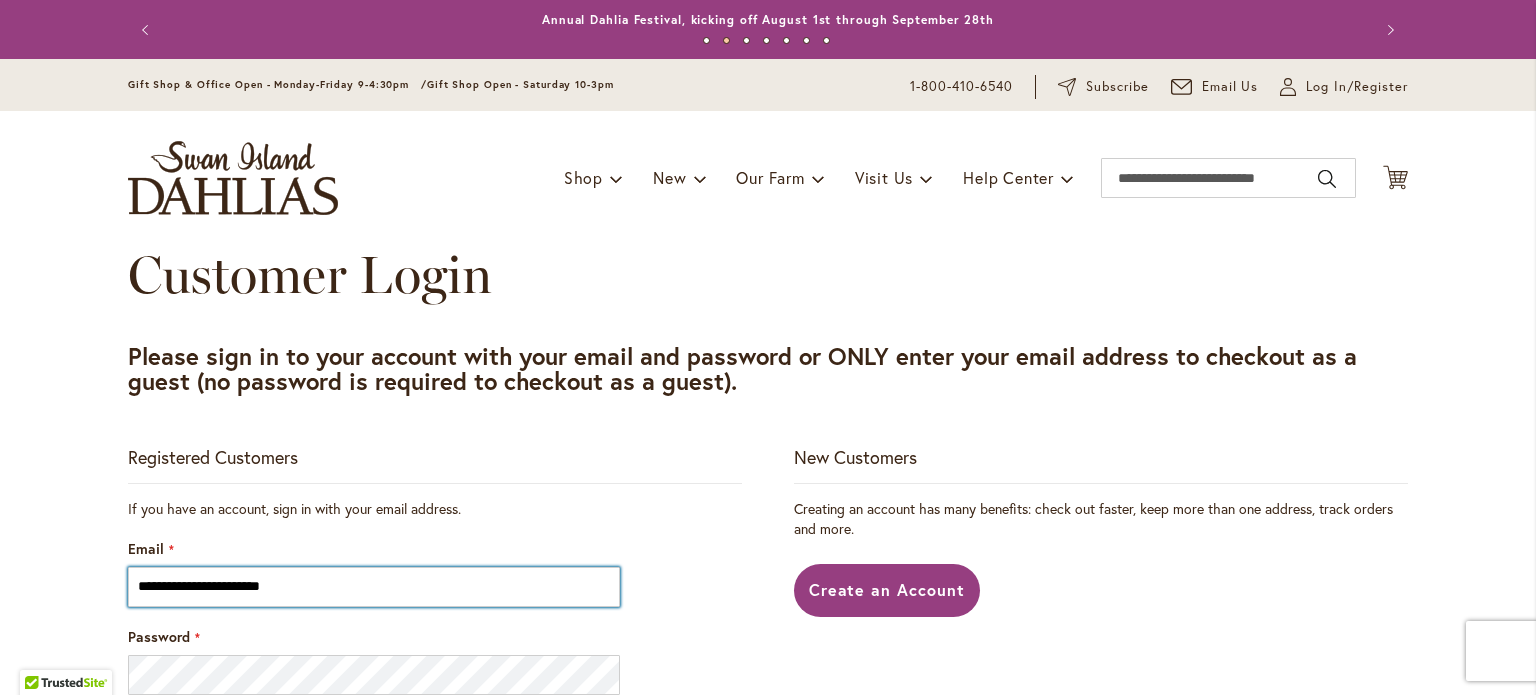scroll, scrollTop: 266, scrollLeft: 0, axis: vertical 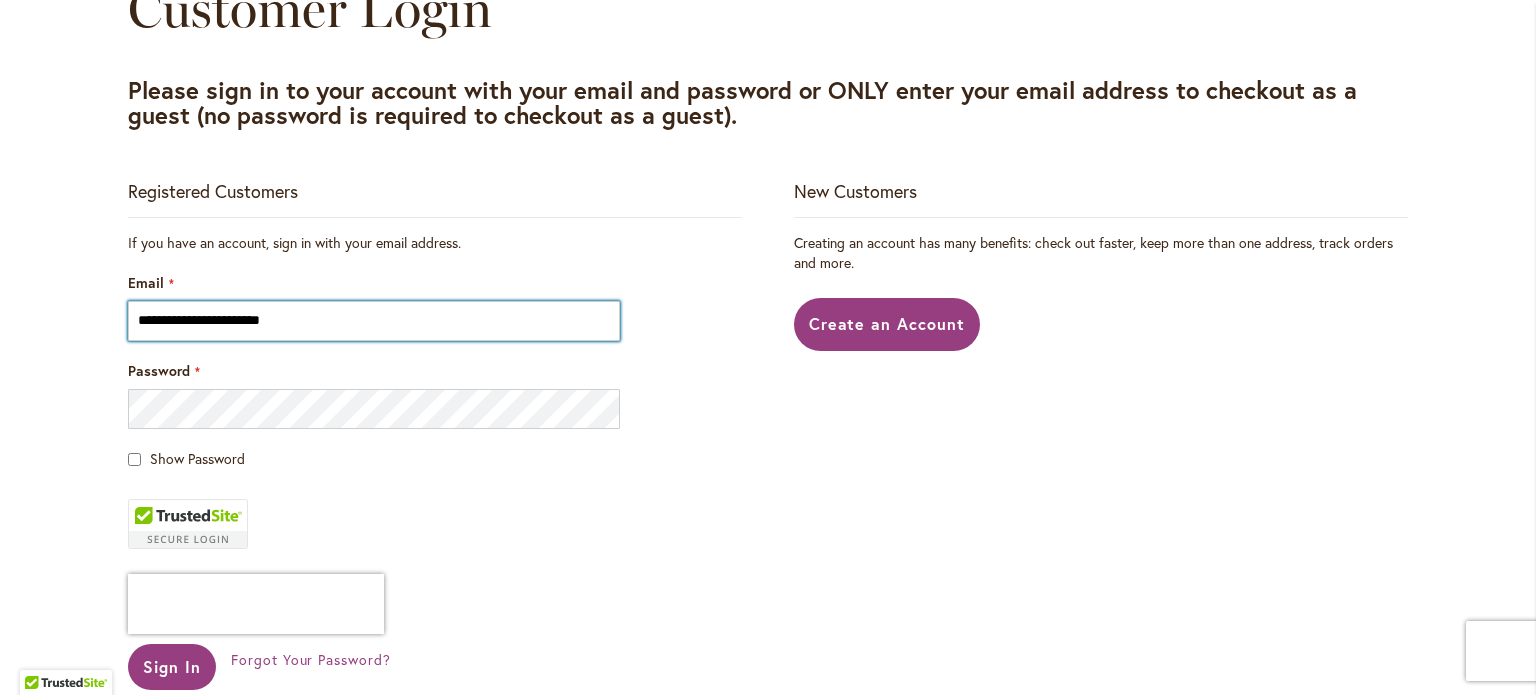 type on "**********" 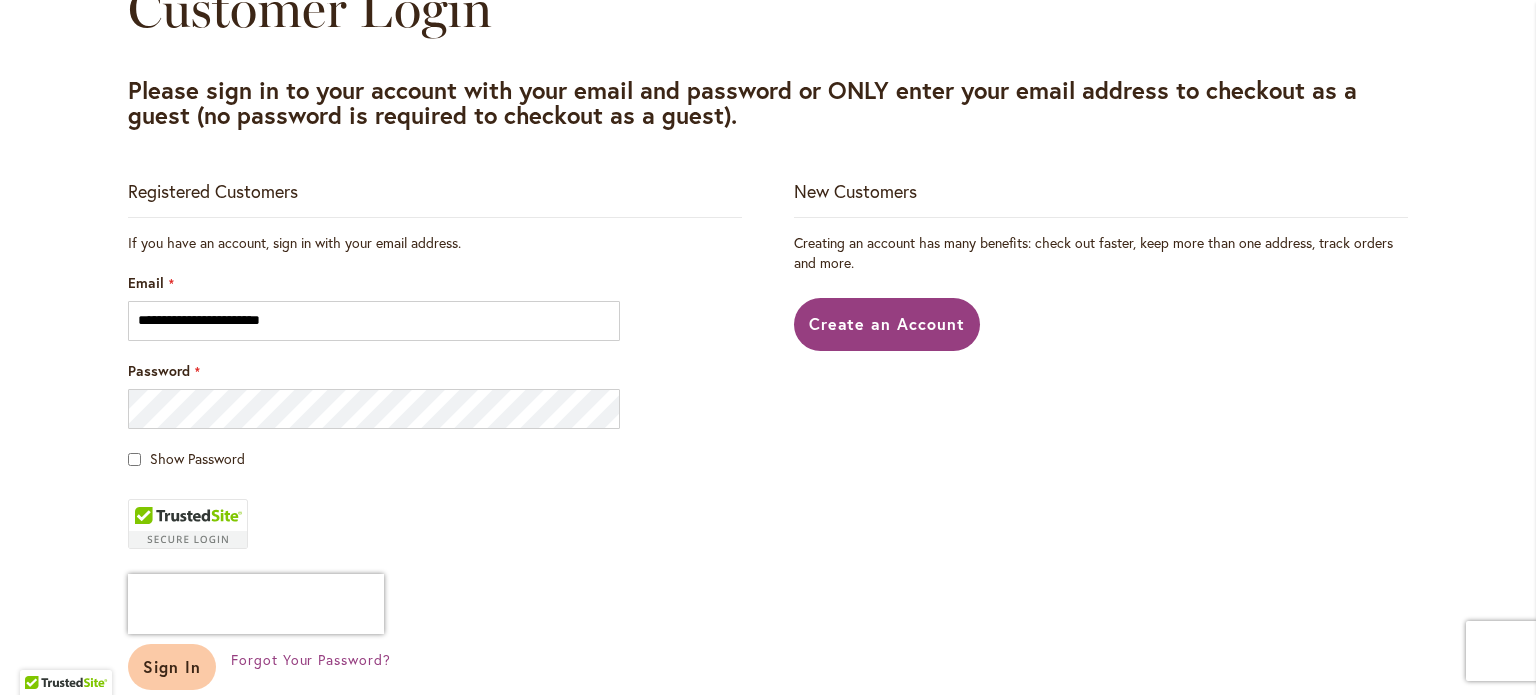 click on "Sign In" at bounding box center (172, 666) 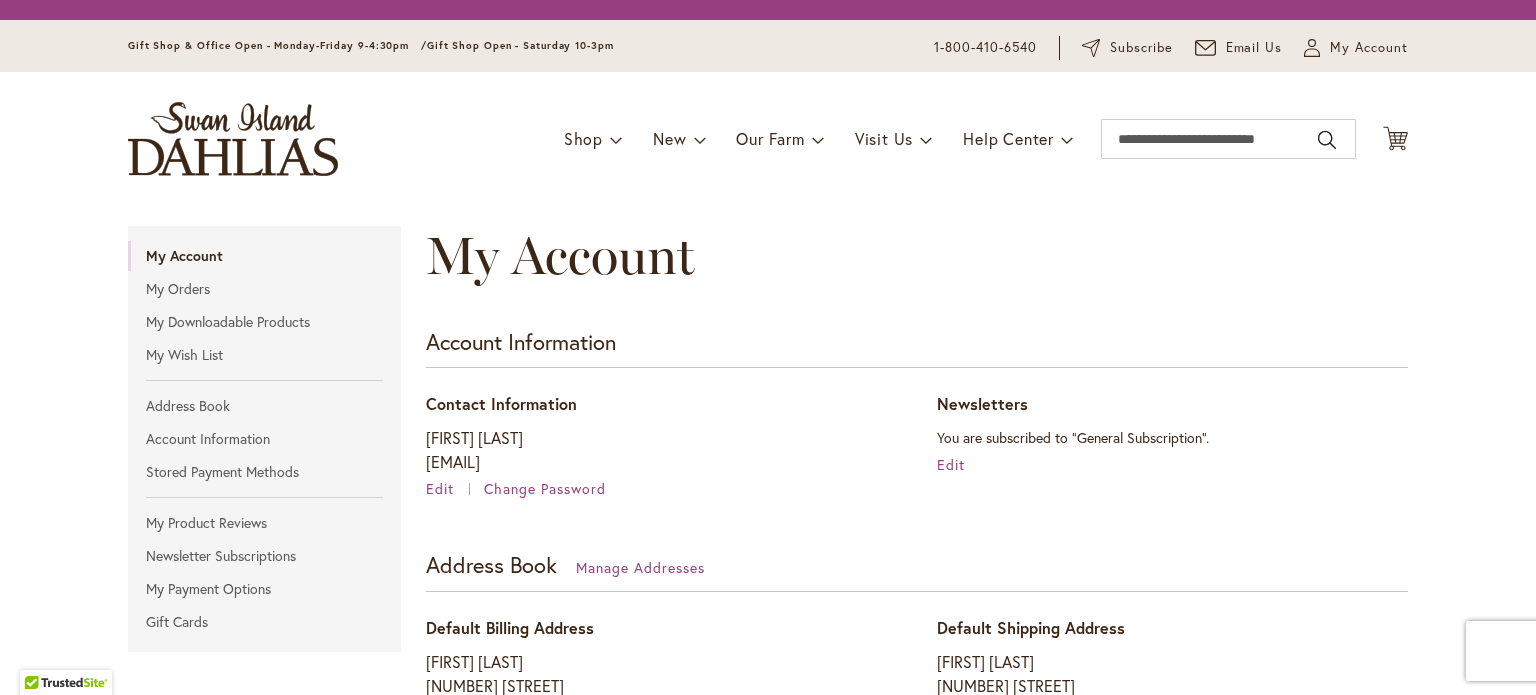 scroll, scrollTop: 0, scrollLeft: 0, axis: both 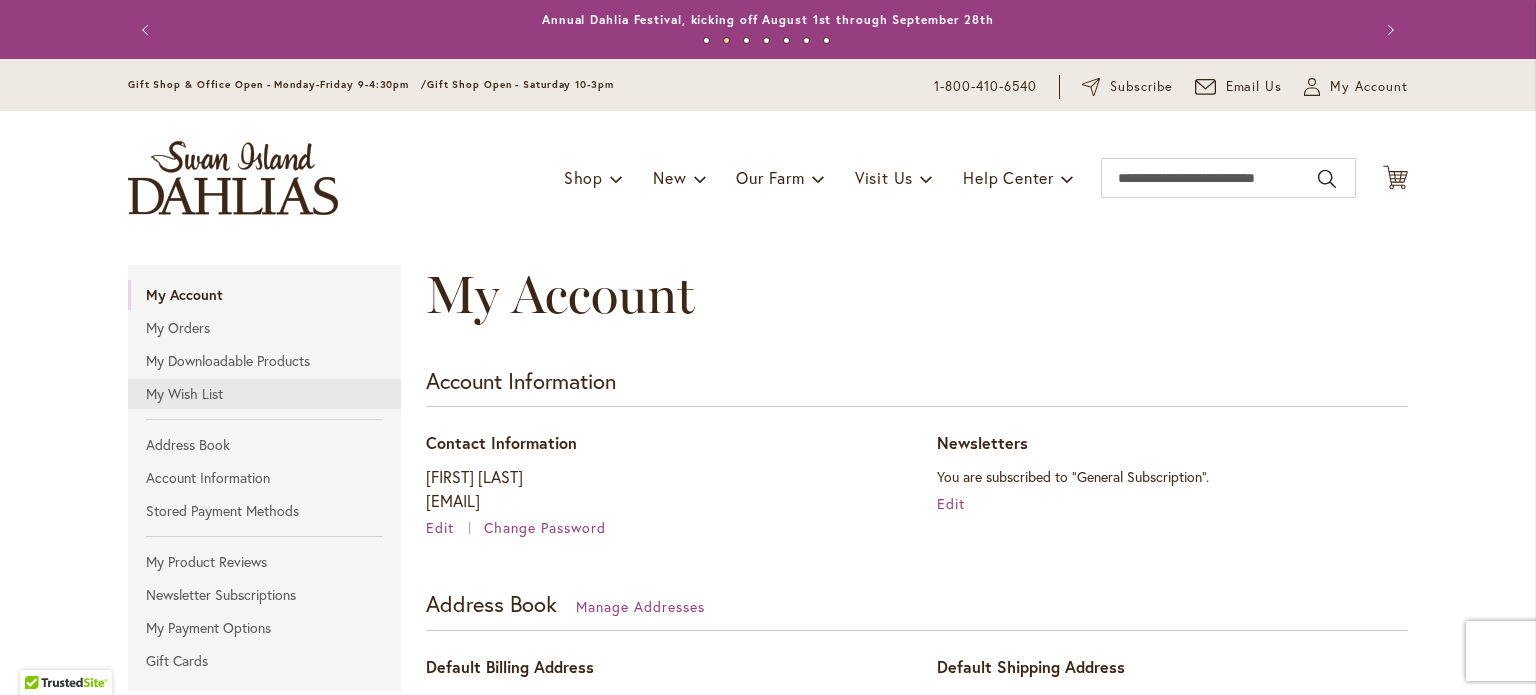 click on "My Wish List" at bounding box center (264, 394) 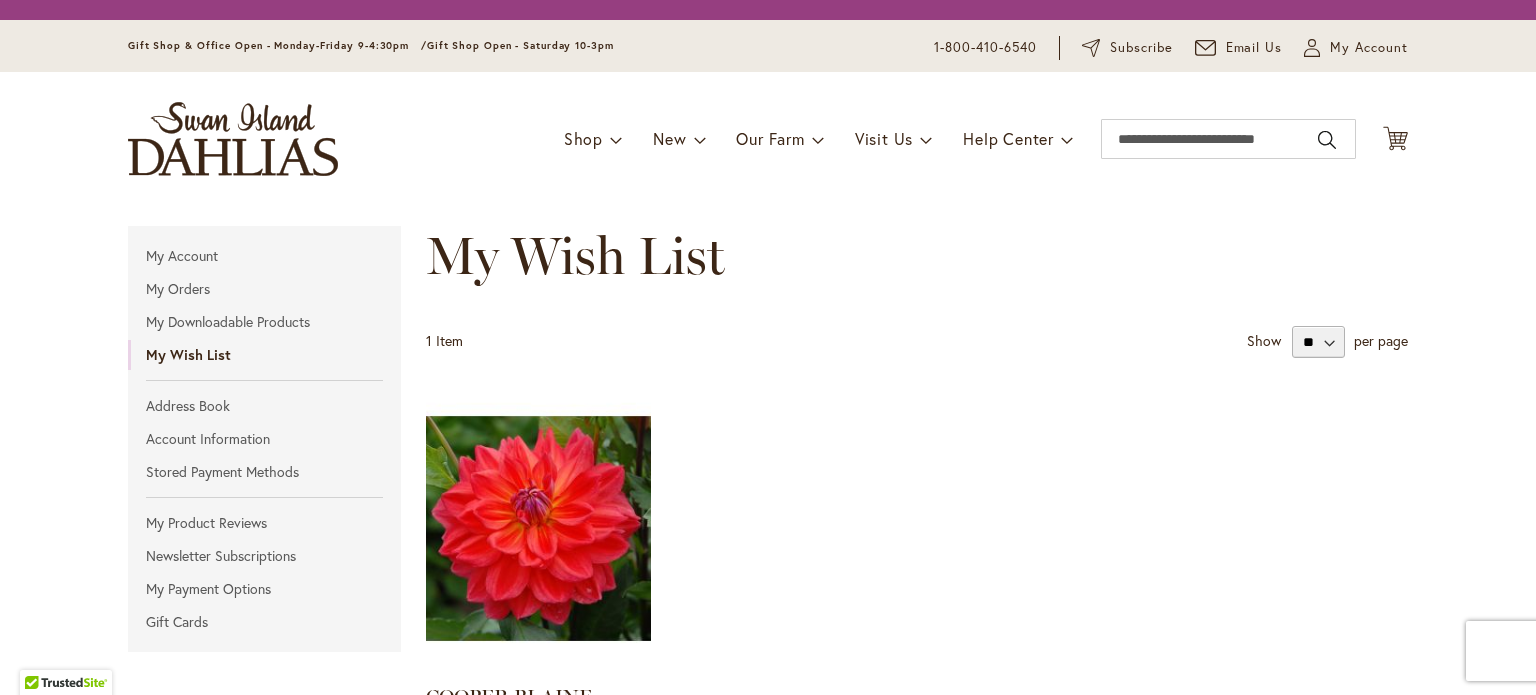 scroll, scrollTop: 0, scrollLeft: 0, axis: both 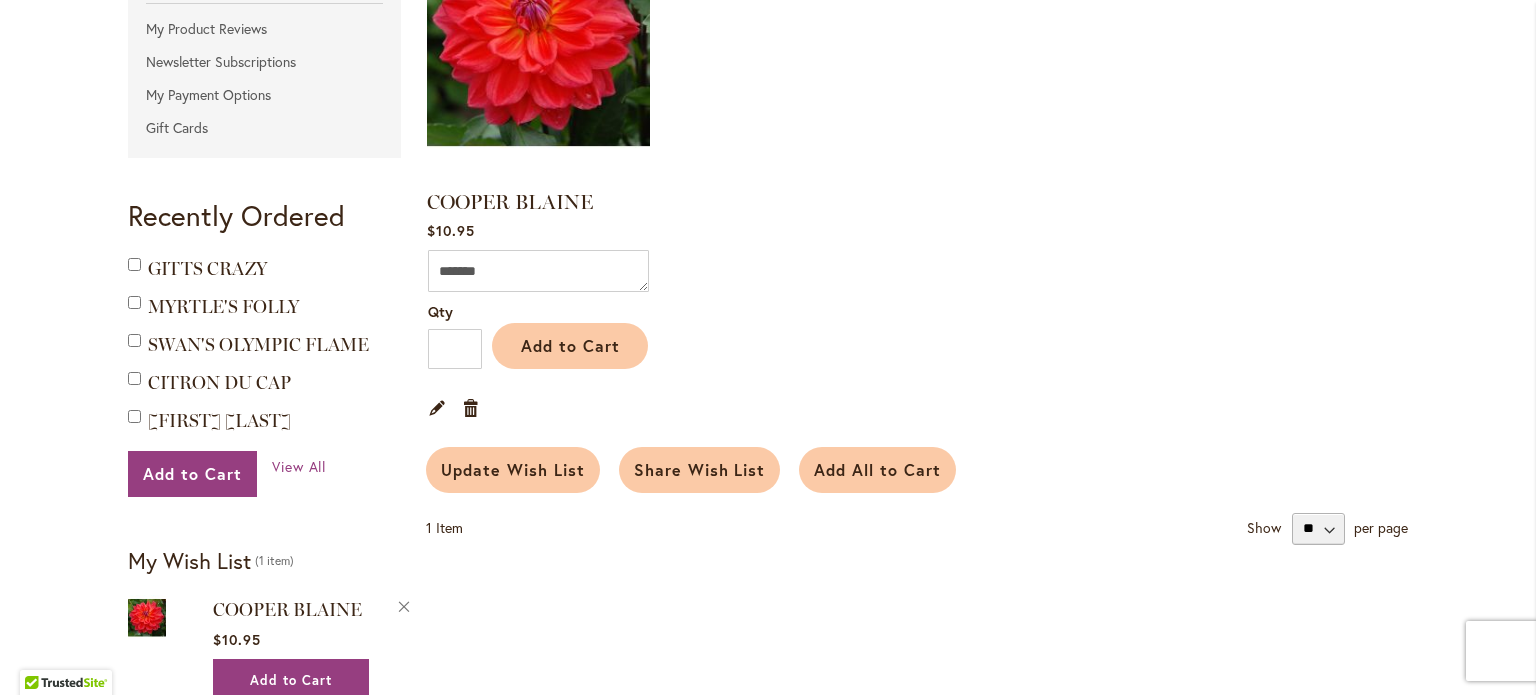 click on "Add to Cart" at bounding box center [570, 345] 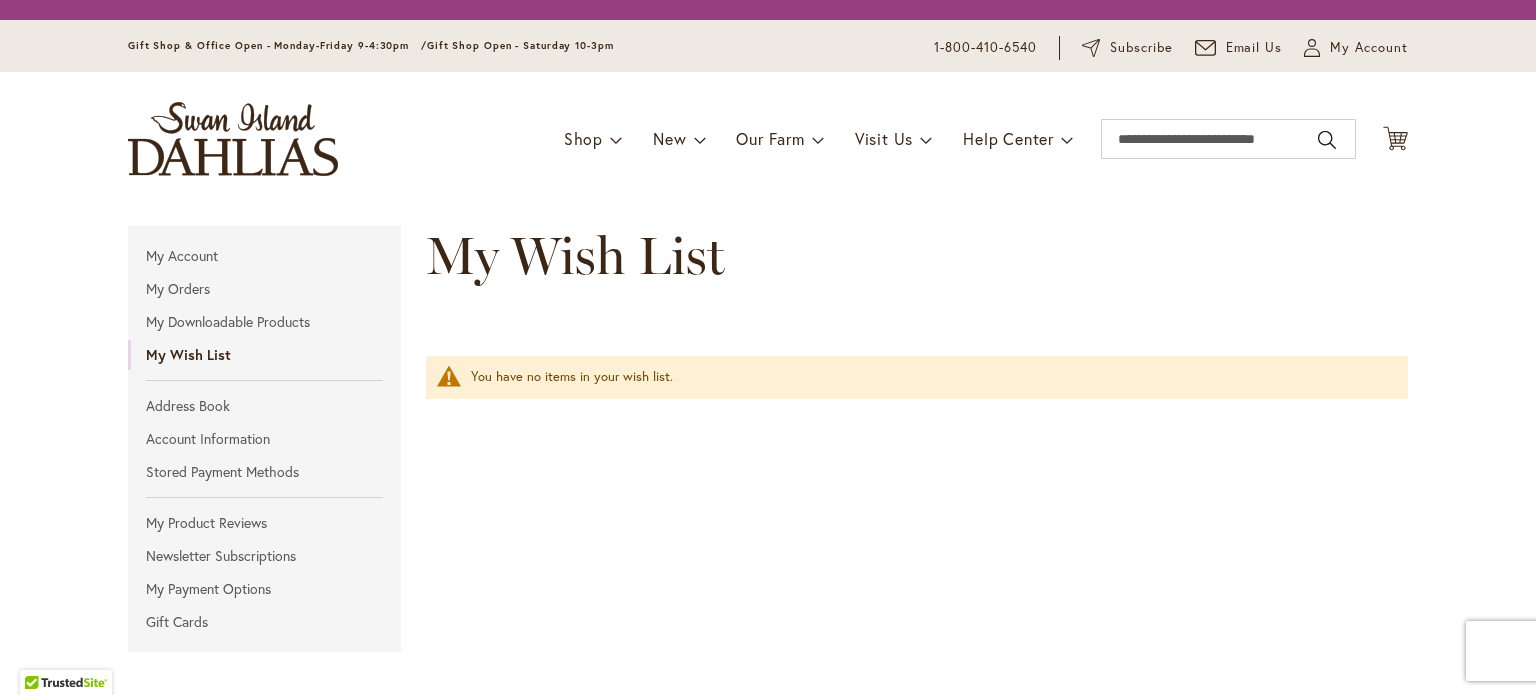 scroll, scrollTop: 0, scrollLeft: 0, axis: both 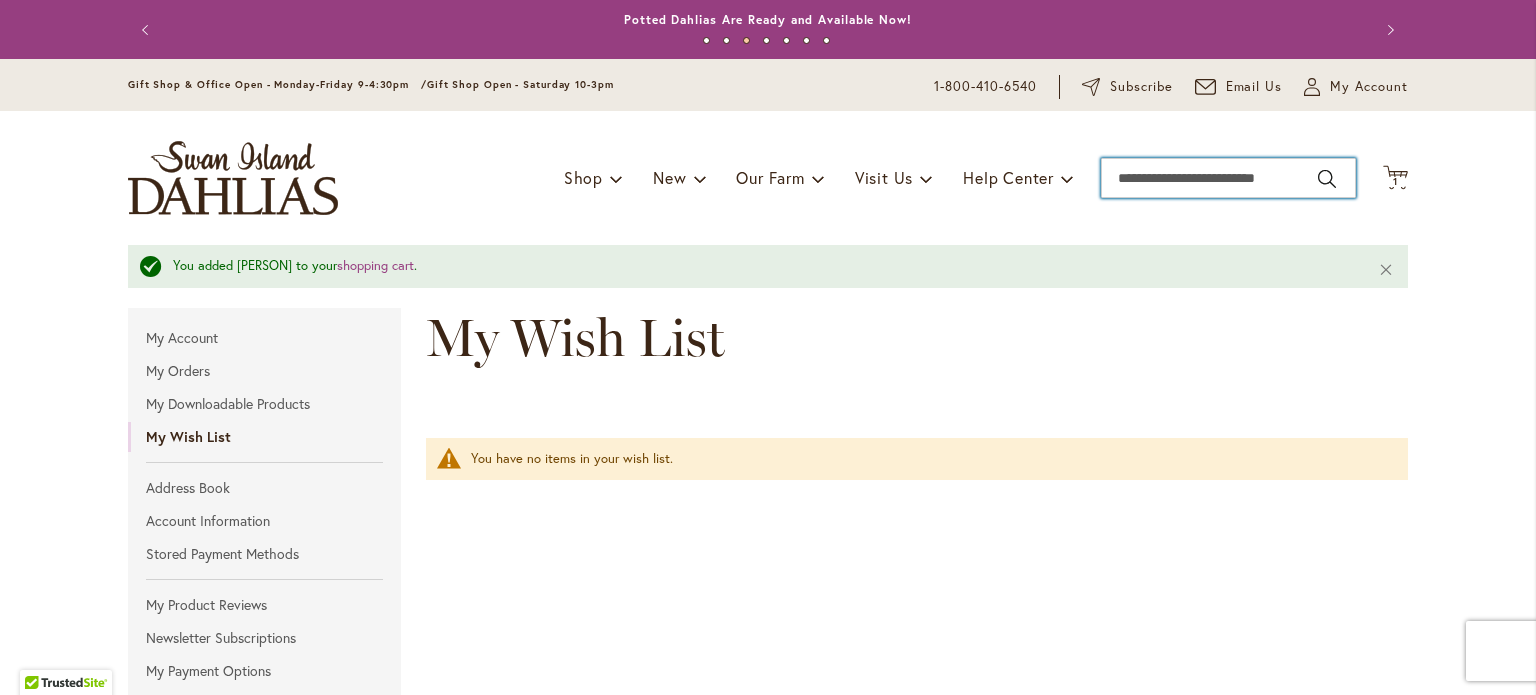 click on "Search" at bounding box center (1228, 178) 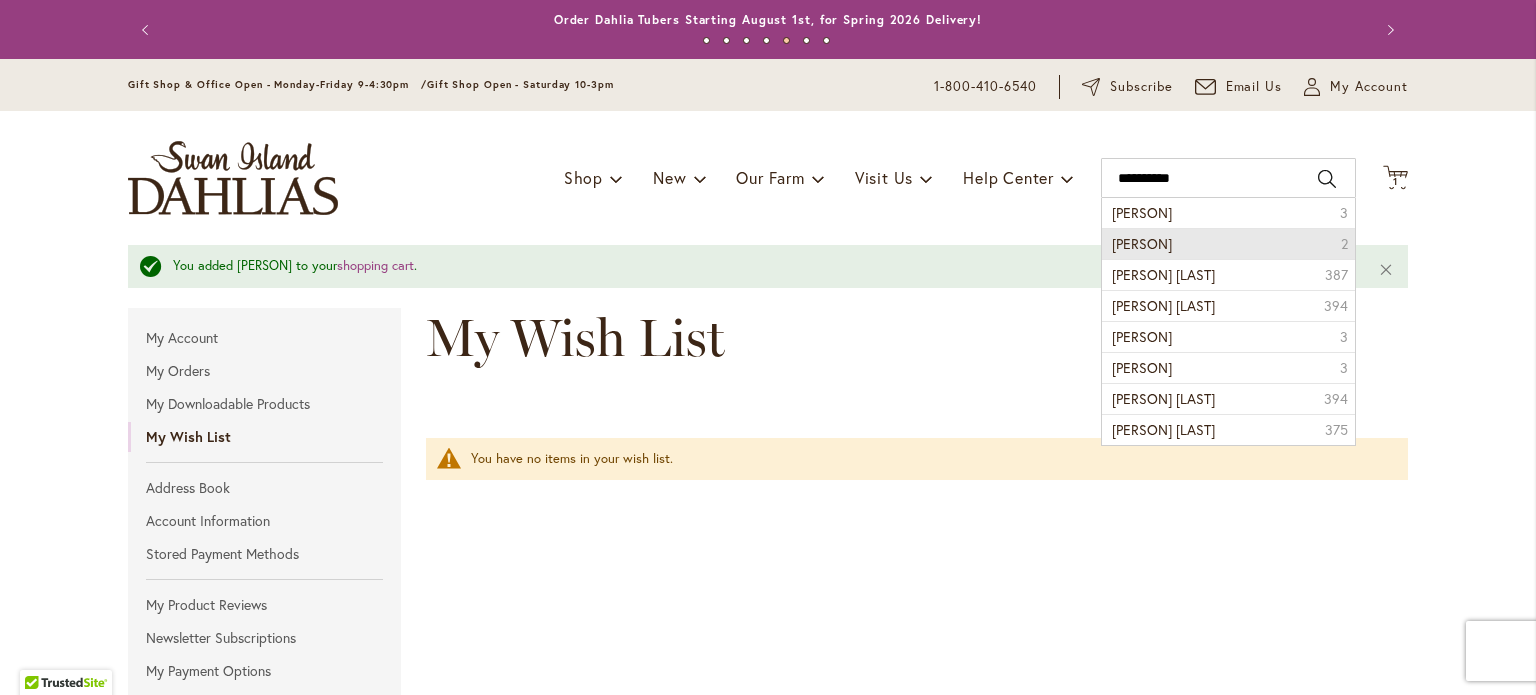 click on "Cooper Blaine" at bounding box center [1142, 243] 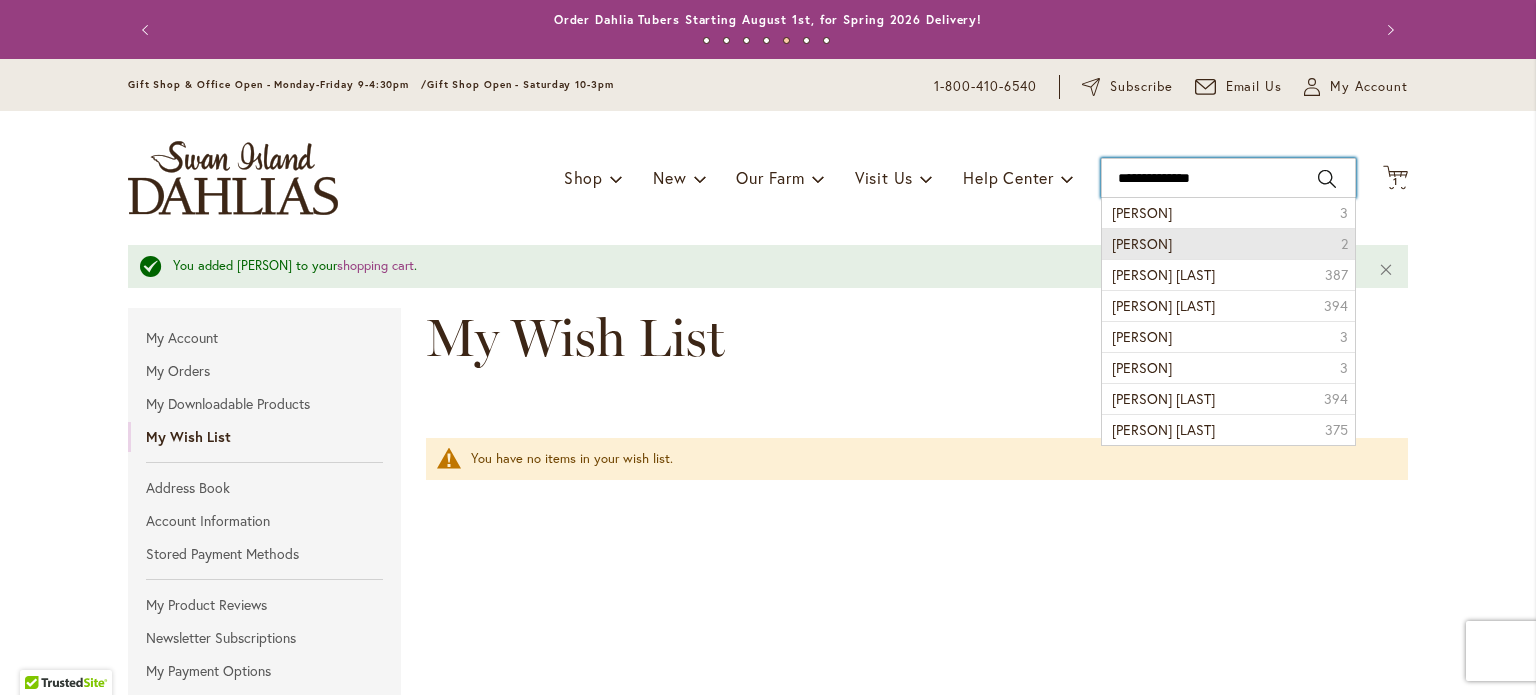 type on "**********" 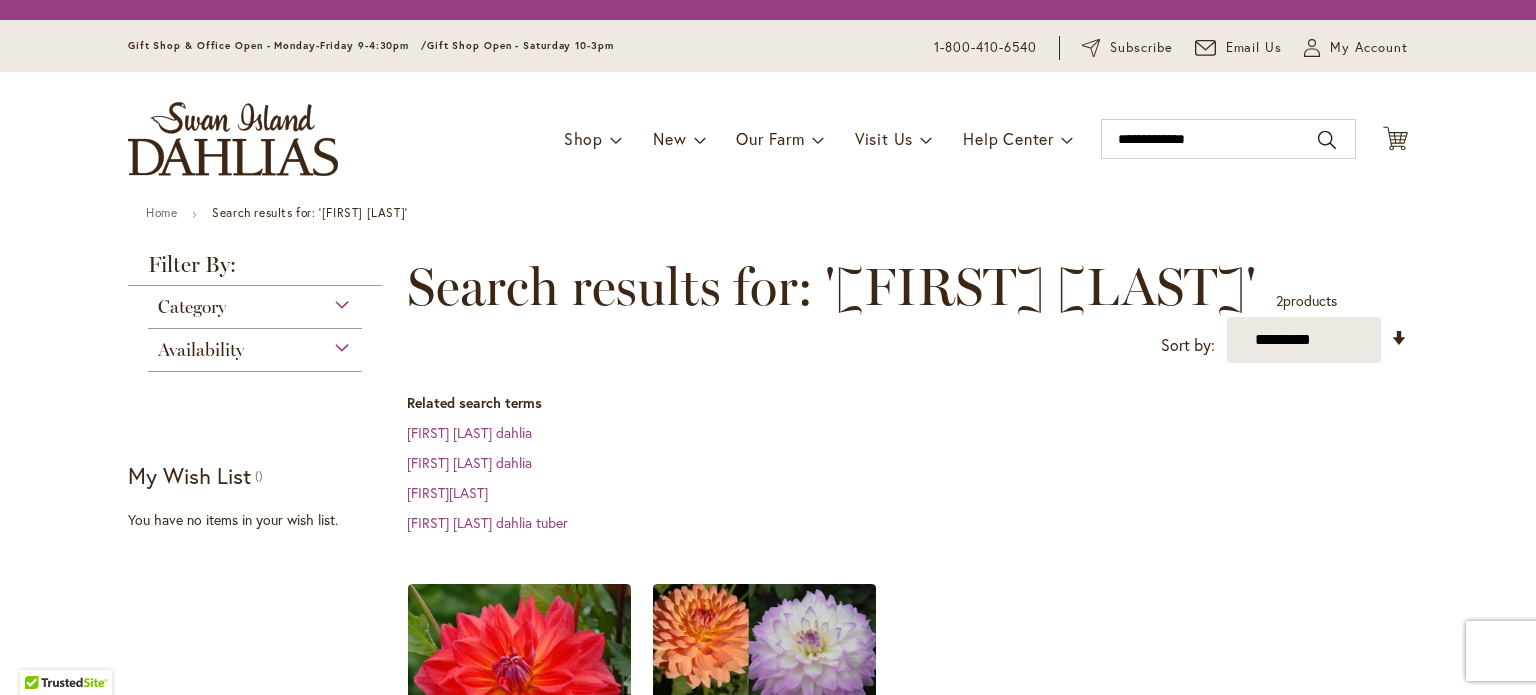 scroll, scrollTop: 0, scrollLeft: 0, axis: both 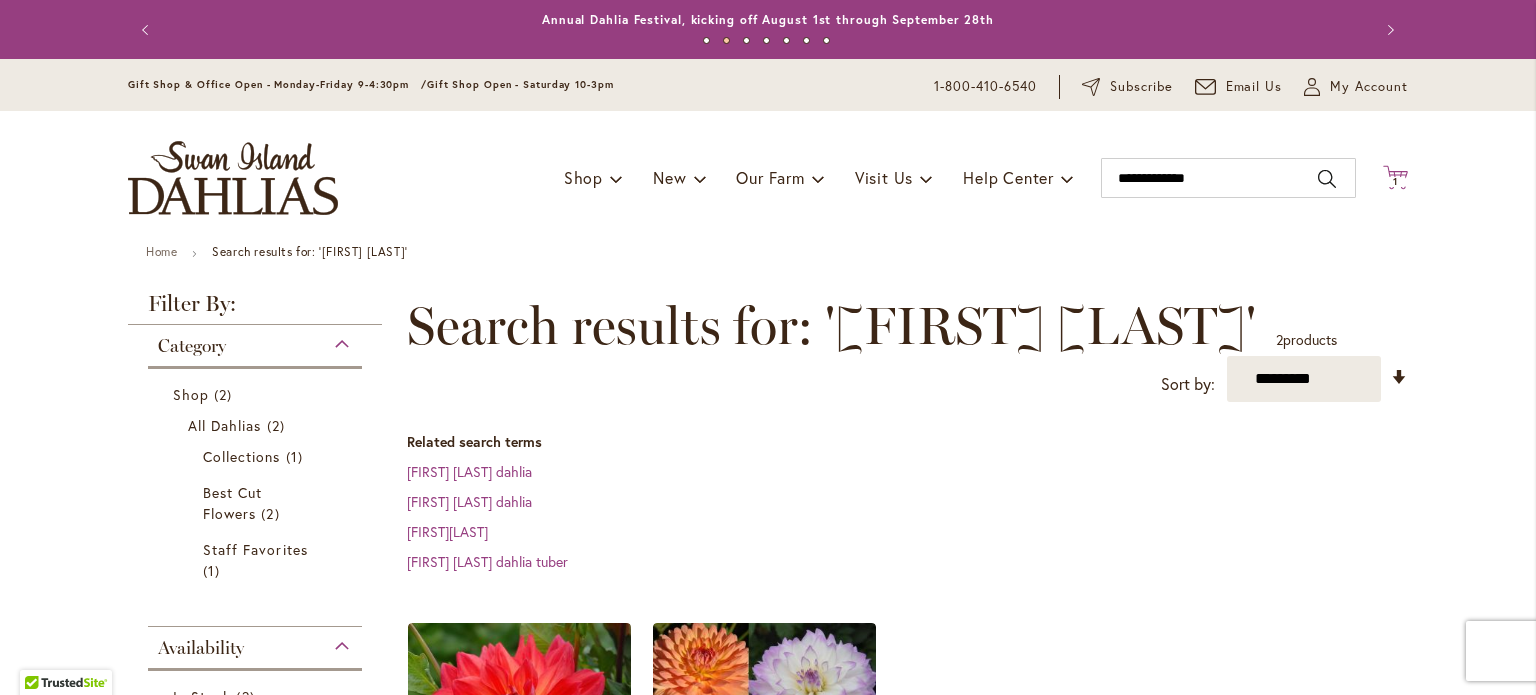 click 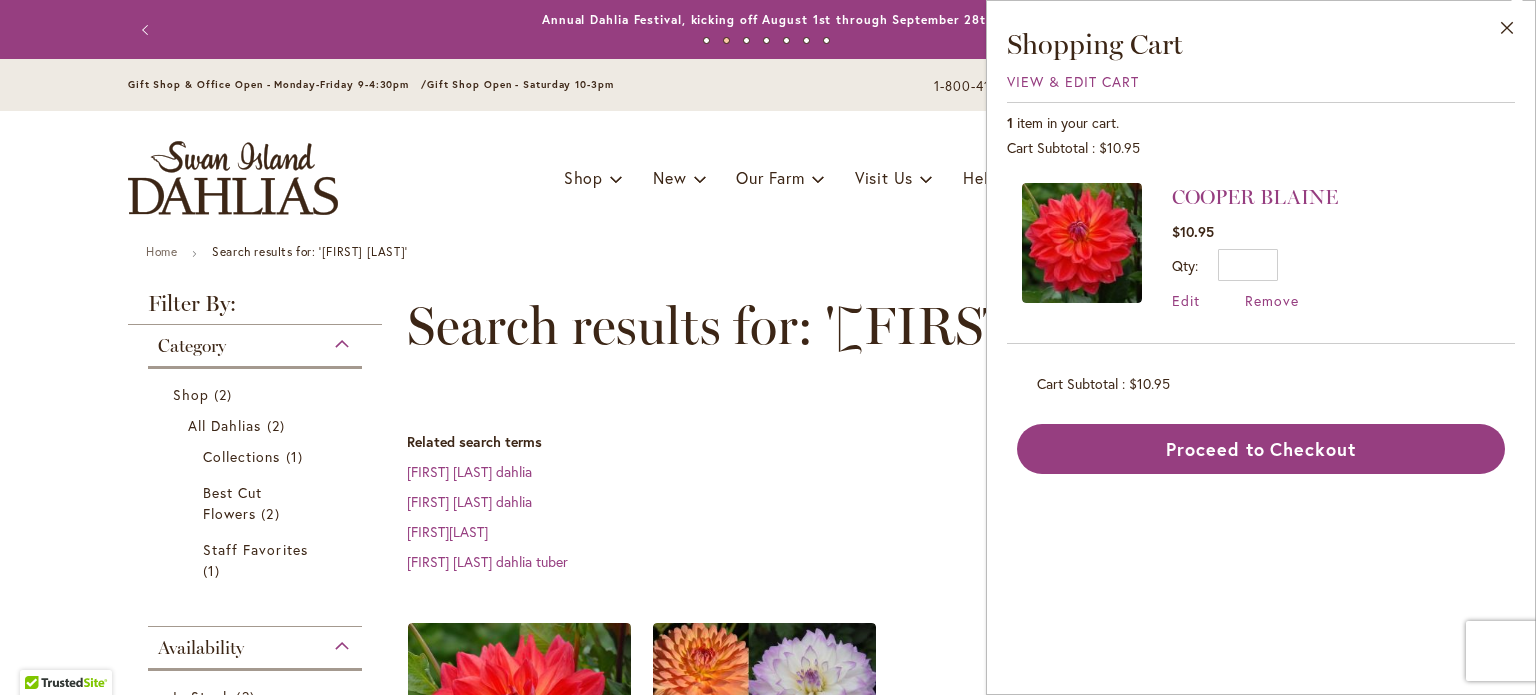click on "cooper blane dahlia" at bounding box center (907, 472) 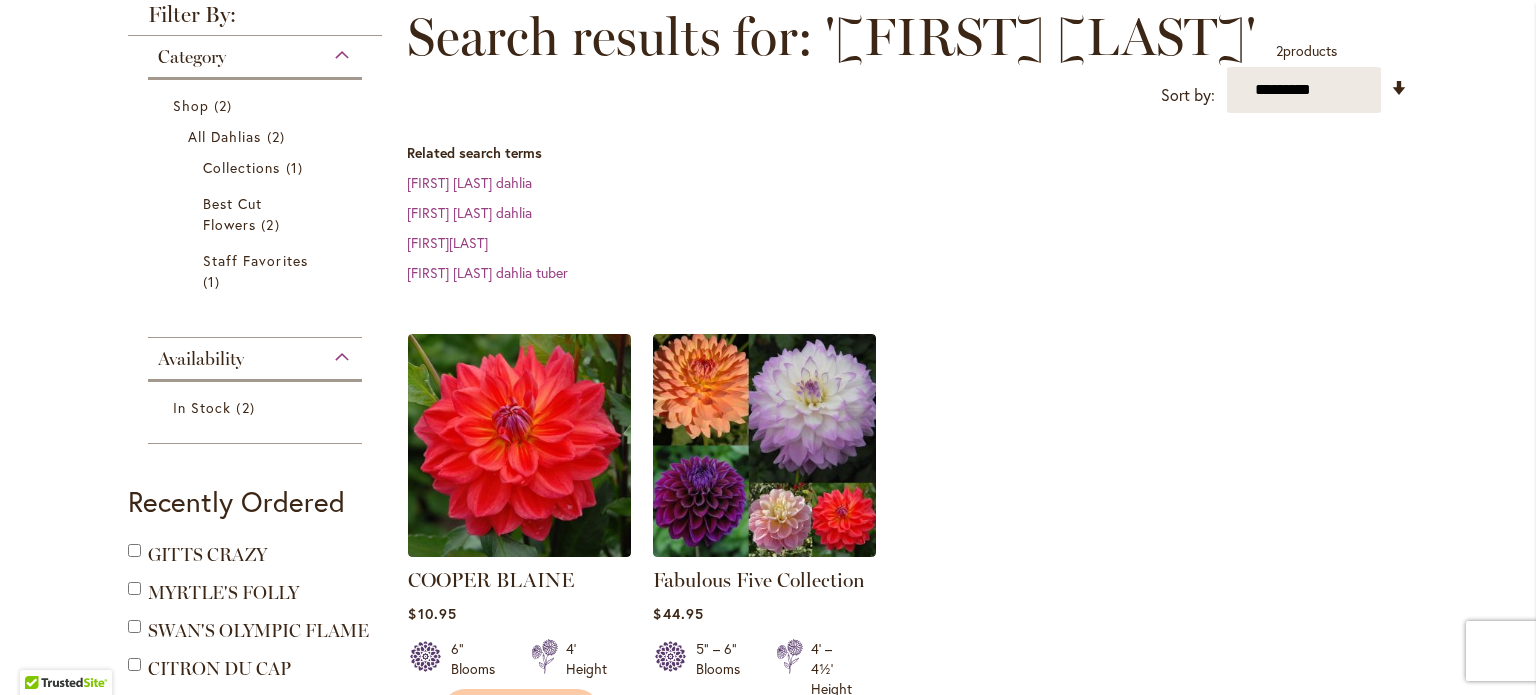 scroll, scrollTop: 0, scrollLeft: 0, axis: both 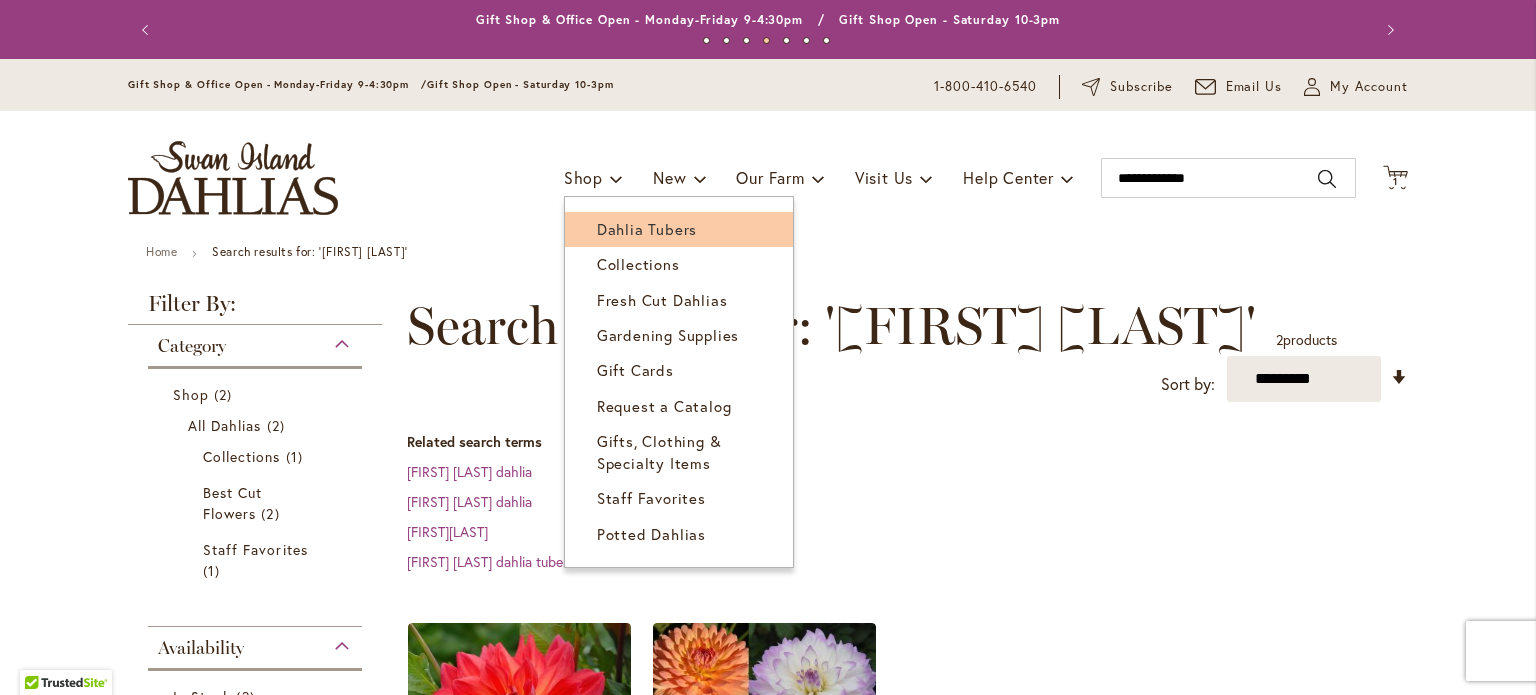 click on "Dahlia Tubers" at bounding box center (647, 229) 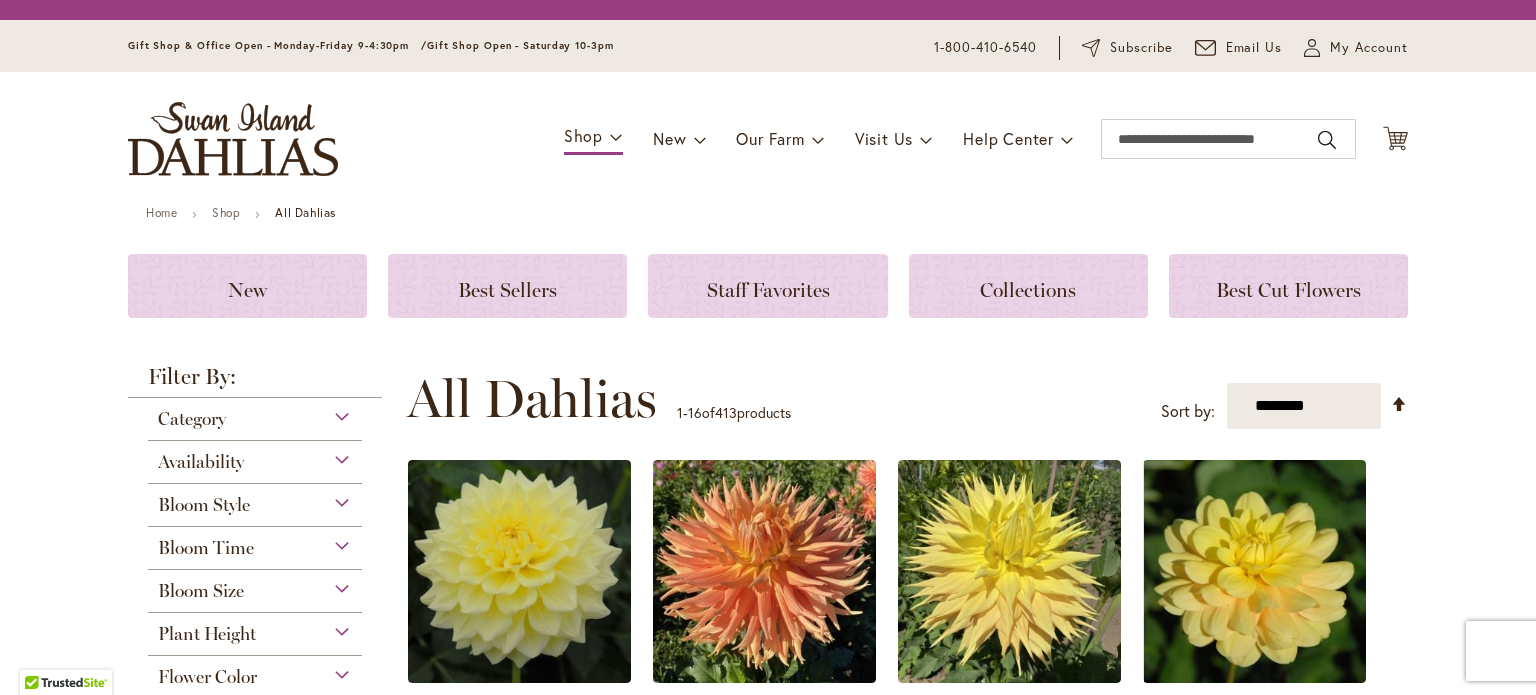 scroll, scrollTop: 0, scrollLeft: 0, axis: both 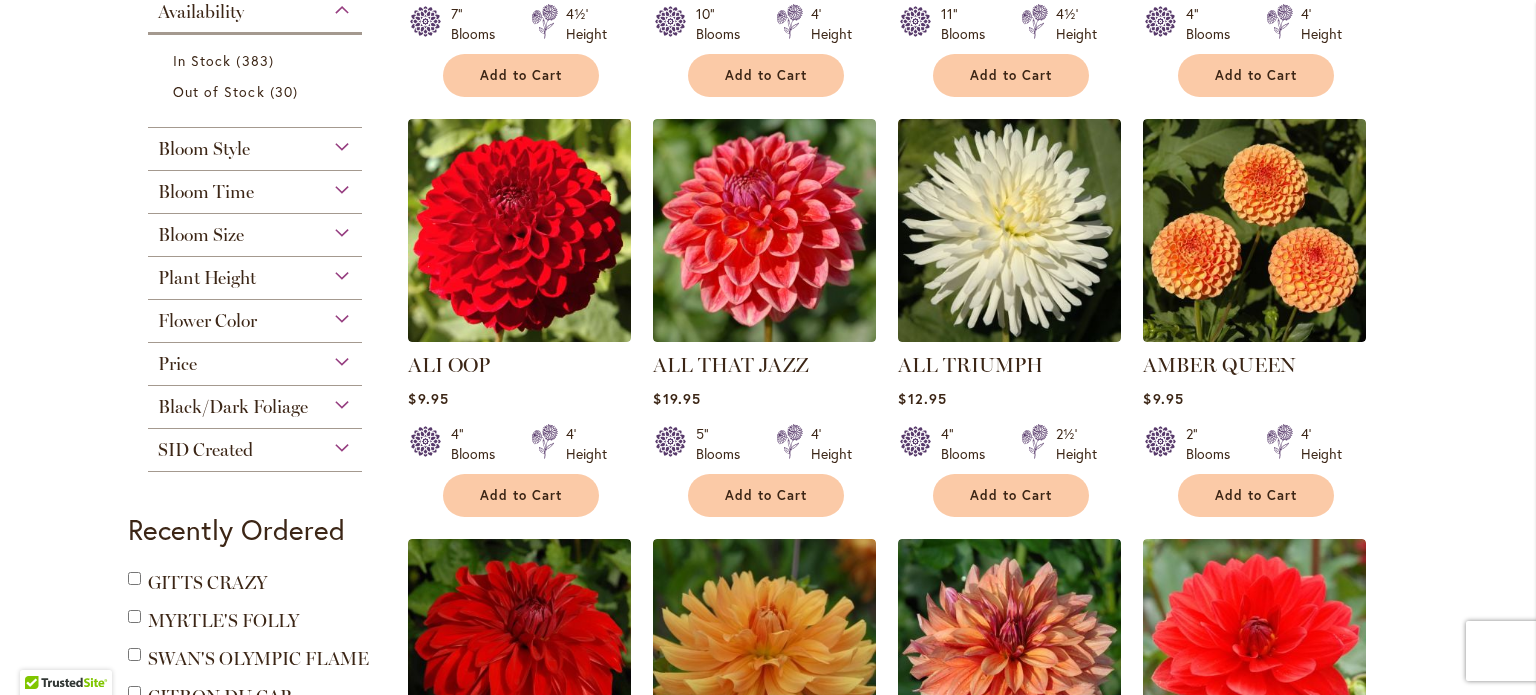 click on "Bloom Size" at bounding box center (255, 230) 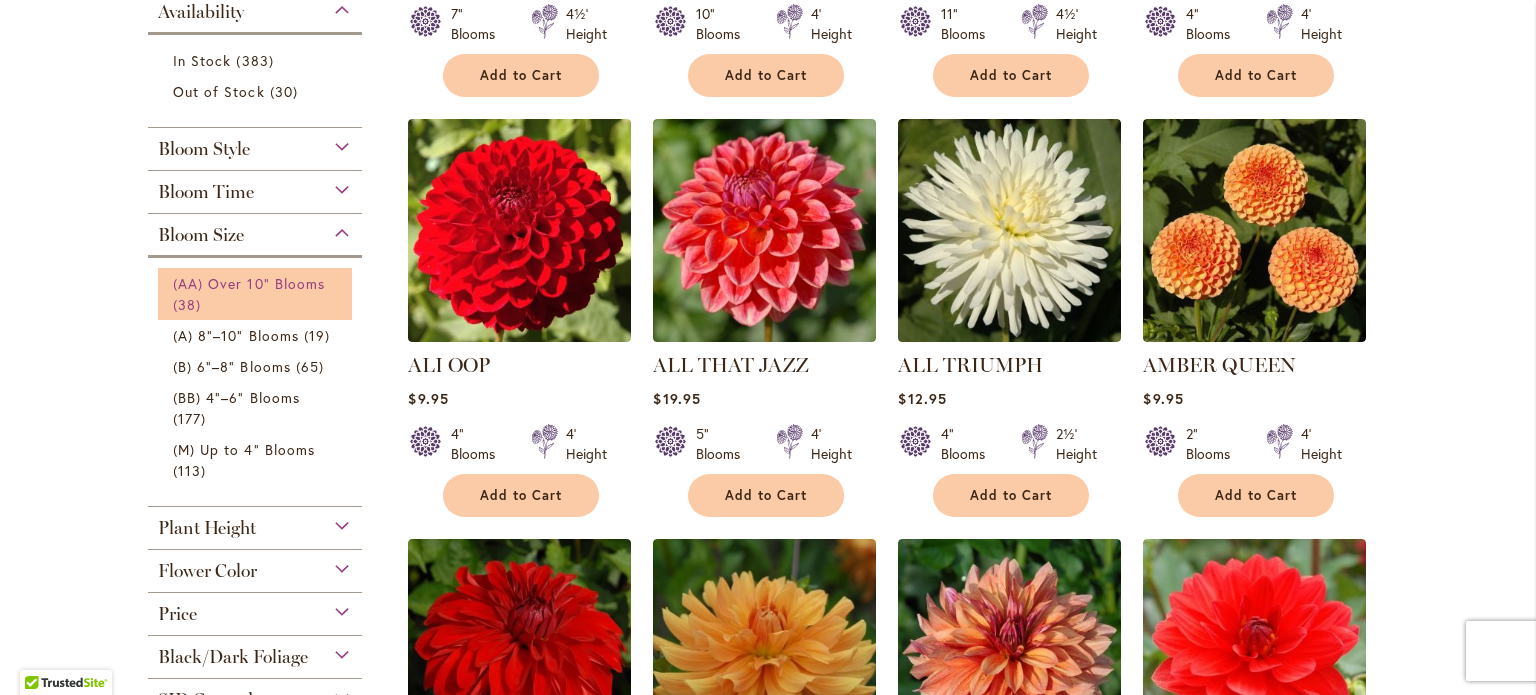 click on "(AA) Over 10" Blooms" at bounding box center [249, 283] 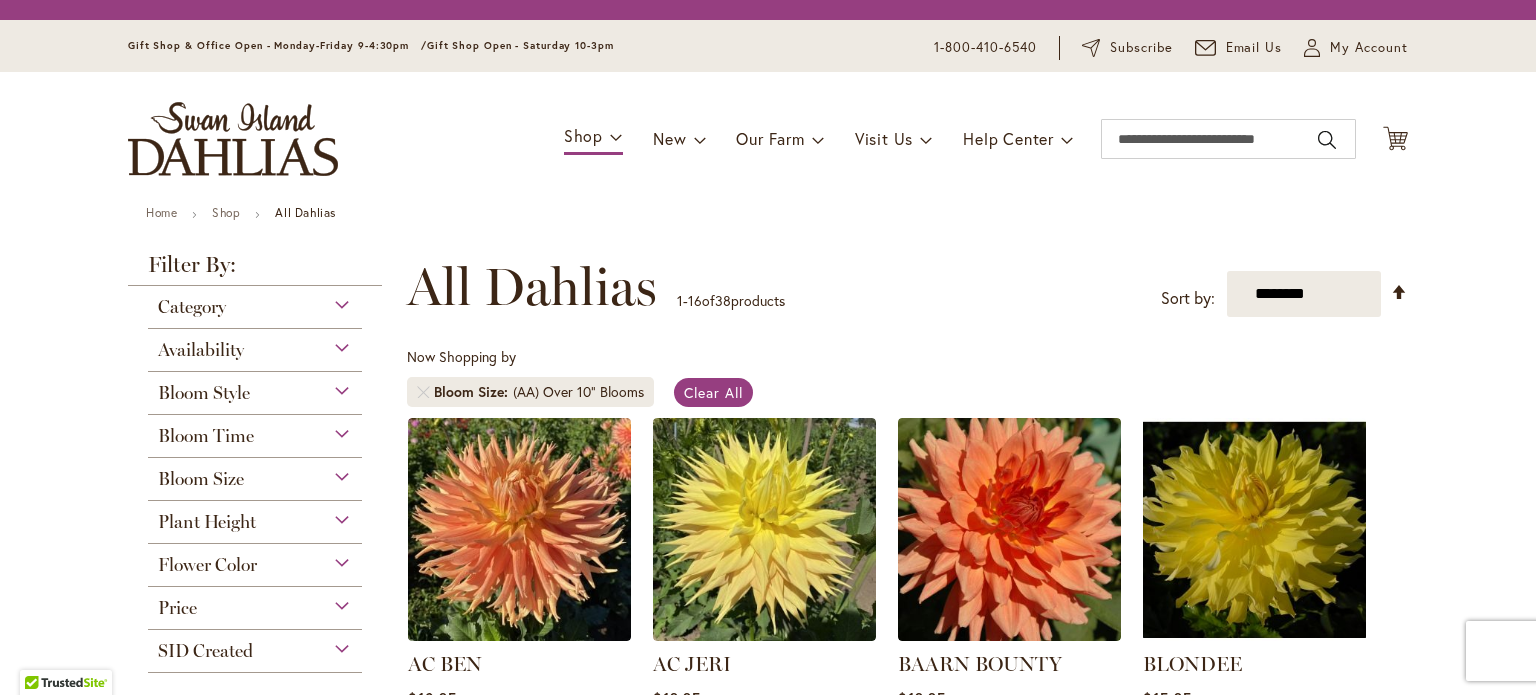 scroll, scrollTop: 0, scrollLeft: 0, axis: both 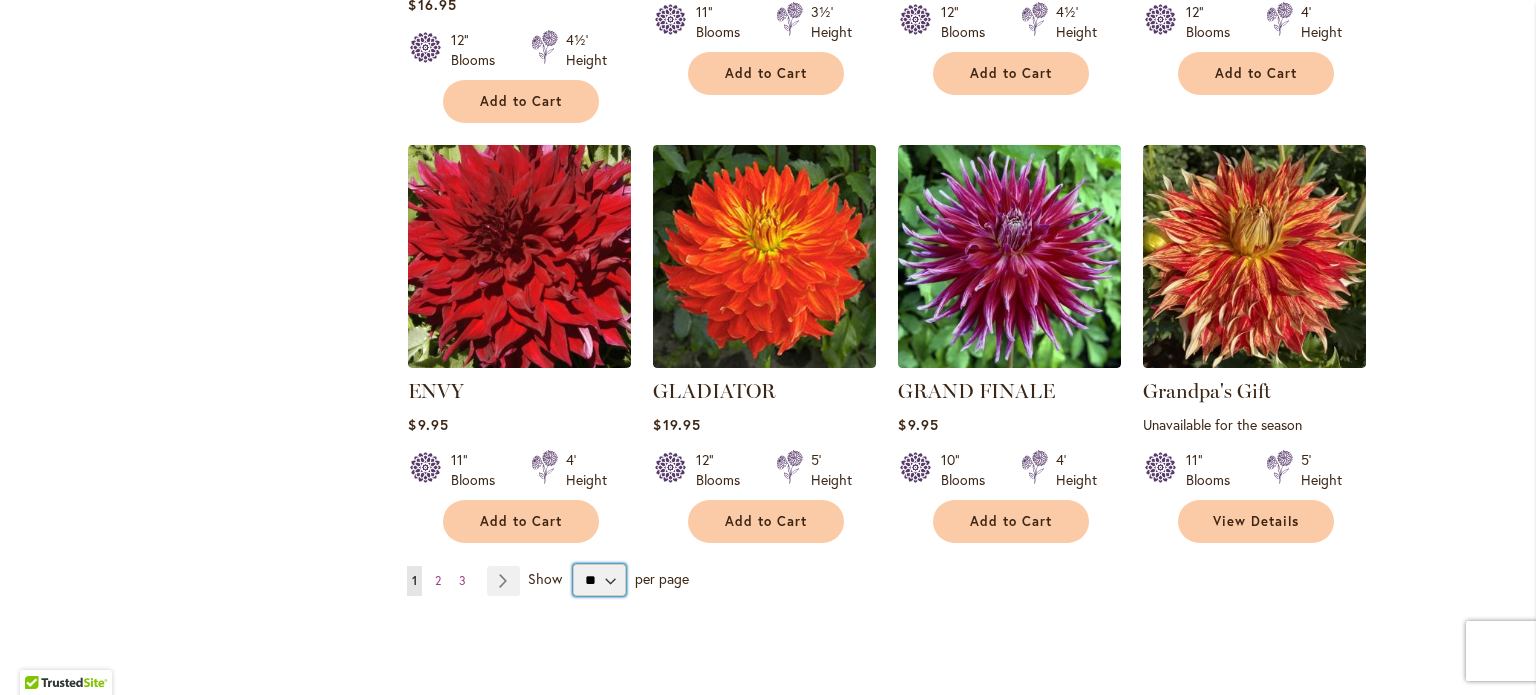 click on "**
**
**
**" at bounding box center (599, 580) 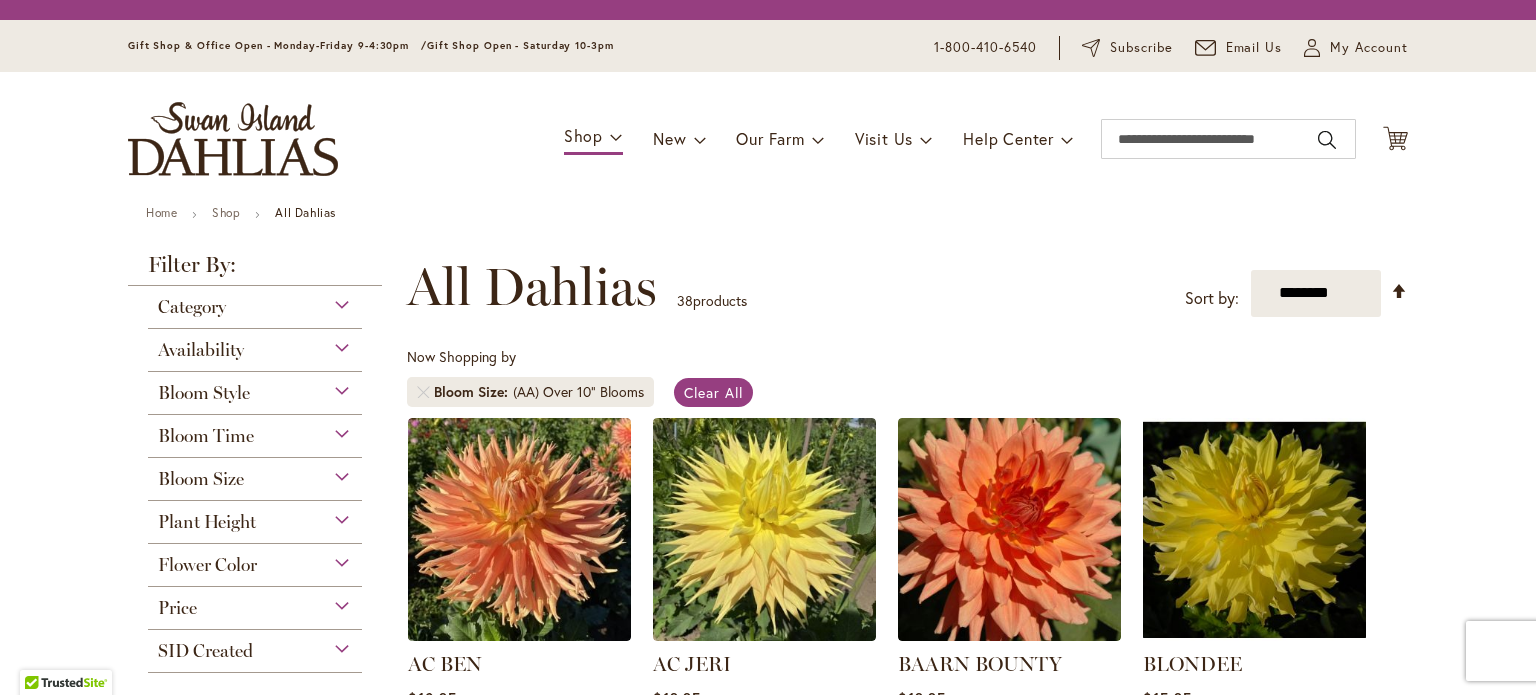 scroll, scrollTop: 0, scrollLeft: 0, axis: both 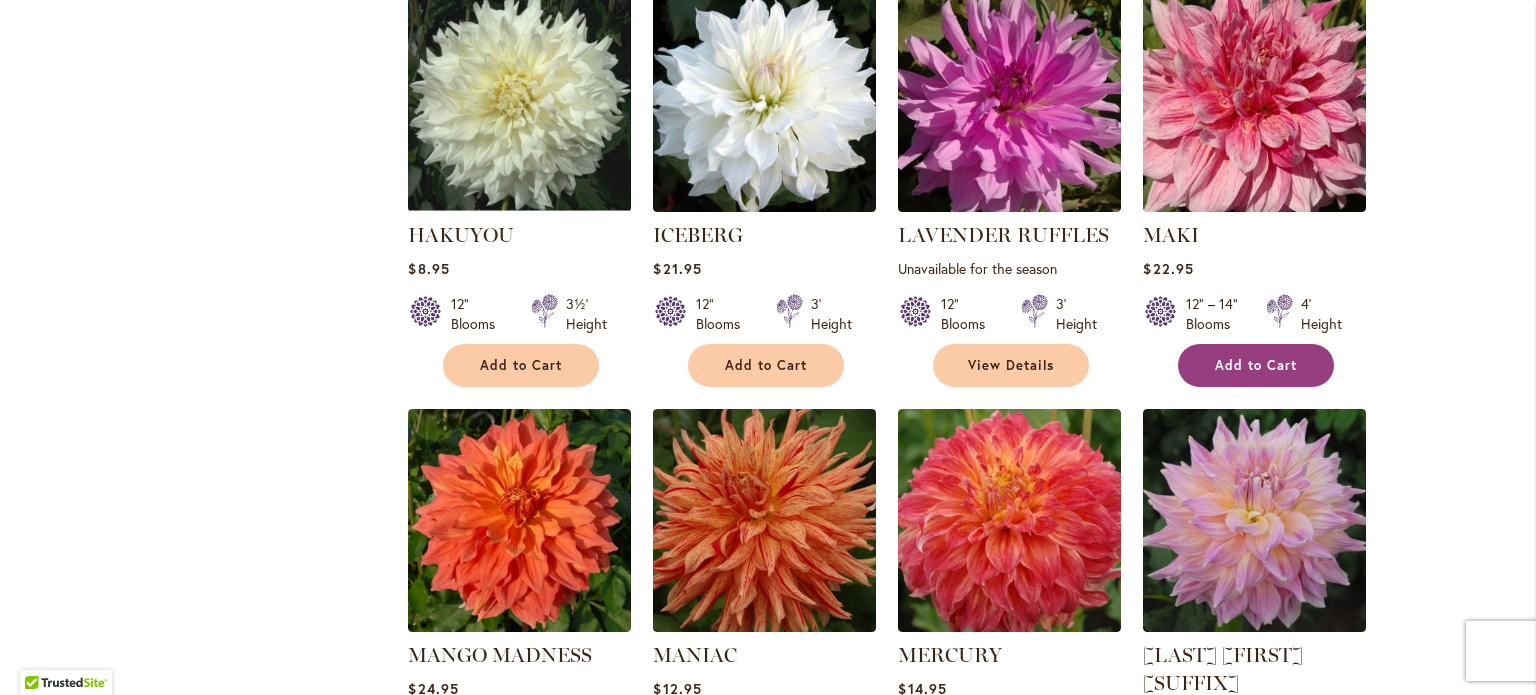 click on "Add to Cart" at bounding box center [1256, 365] 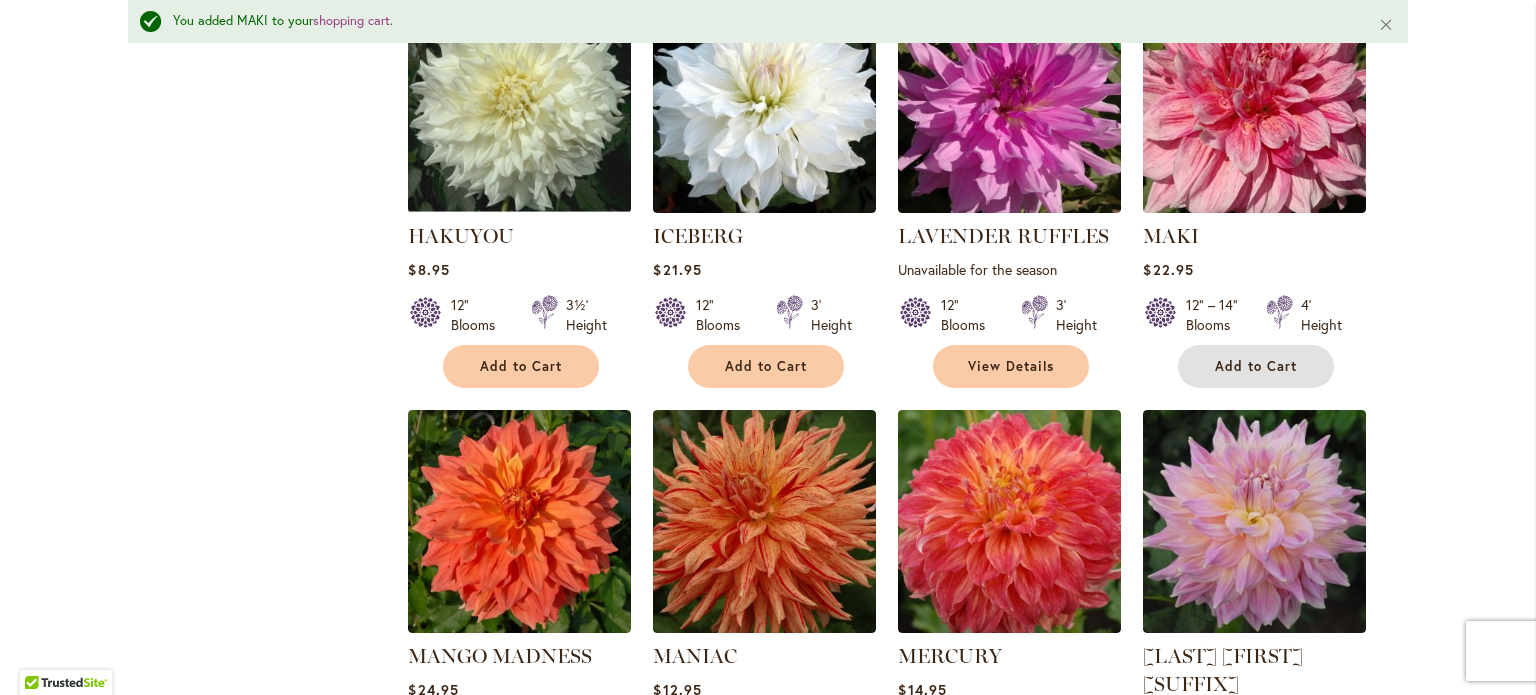 scroll, scrollTop: 2495, scrollLeft: 0, axis: vertical 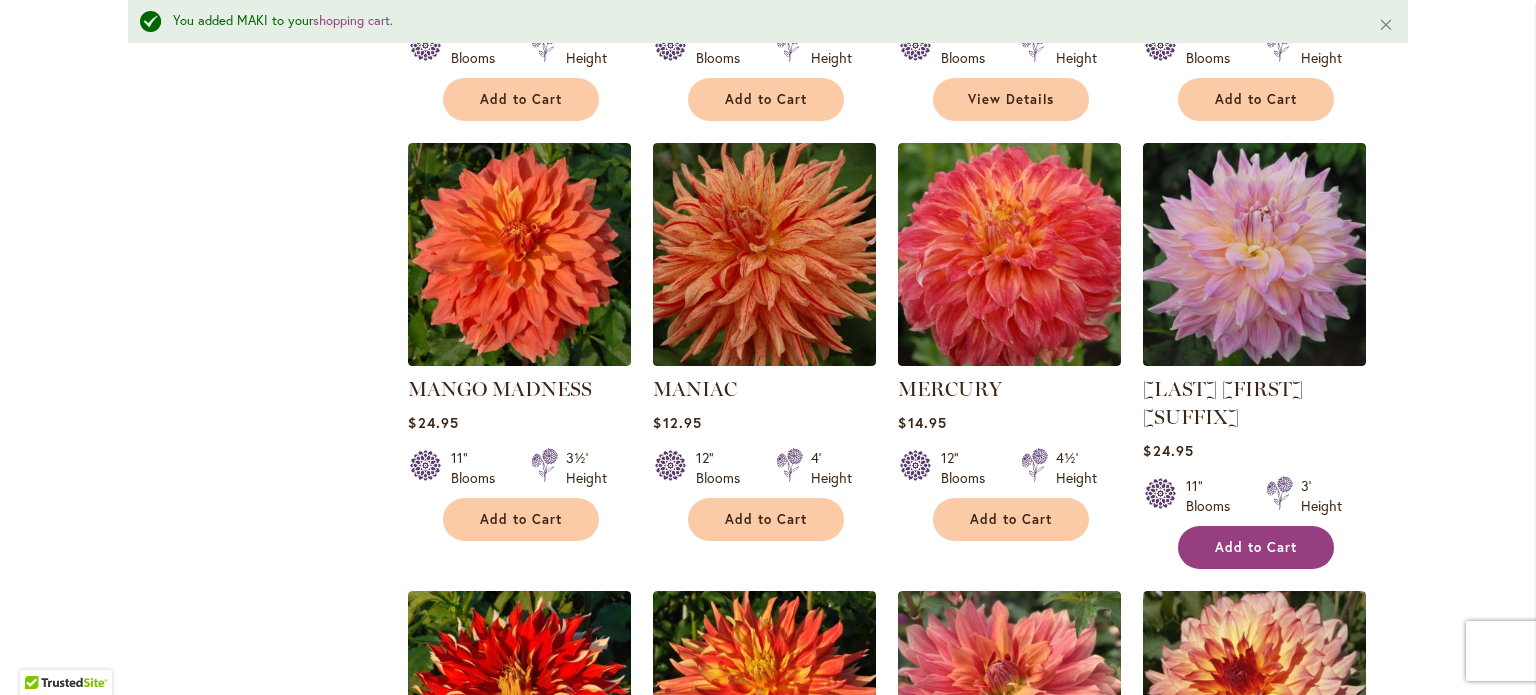 click on "Add to Cart" at bounding box center [1256, 547] 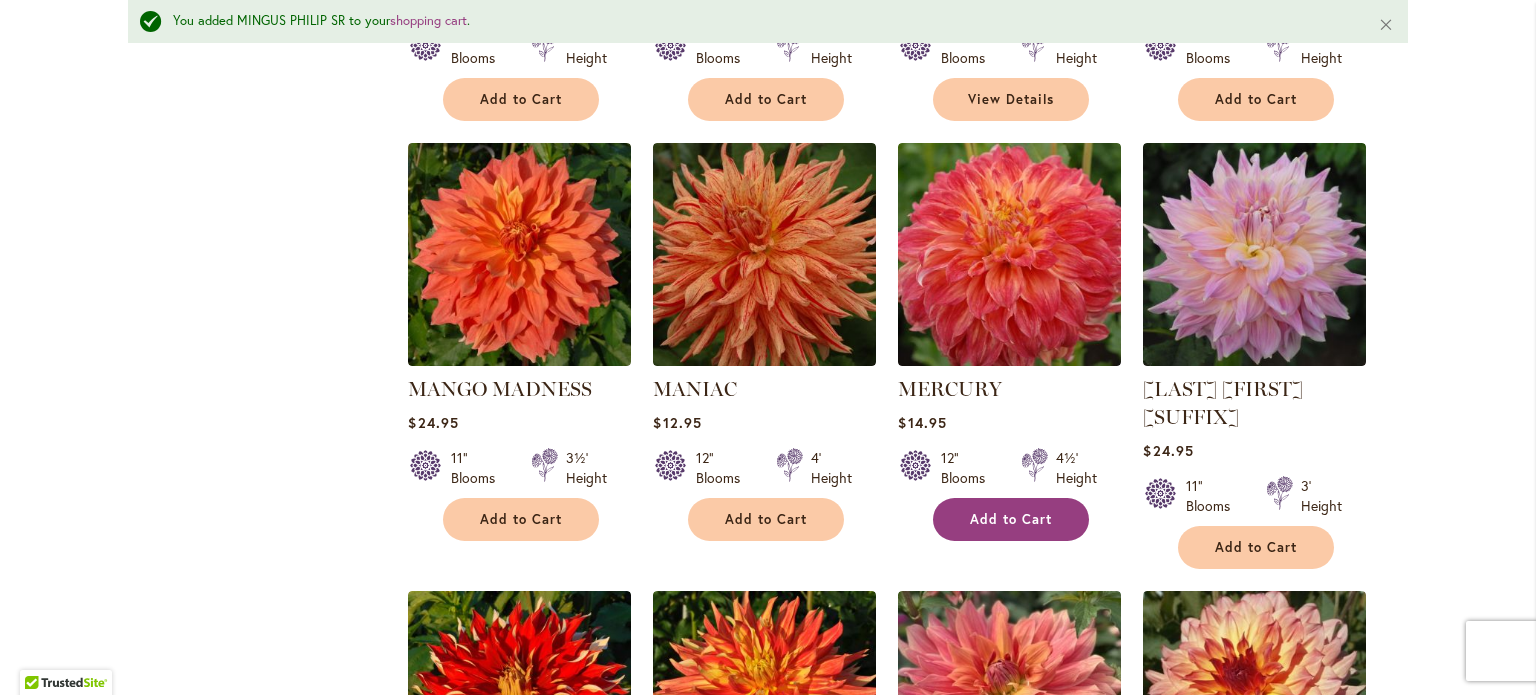 click on "Add to Cart" at bounding box center (1011, 519) 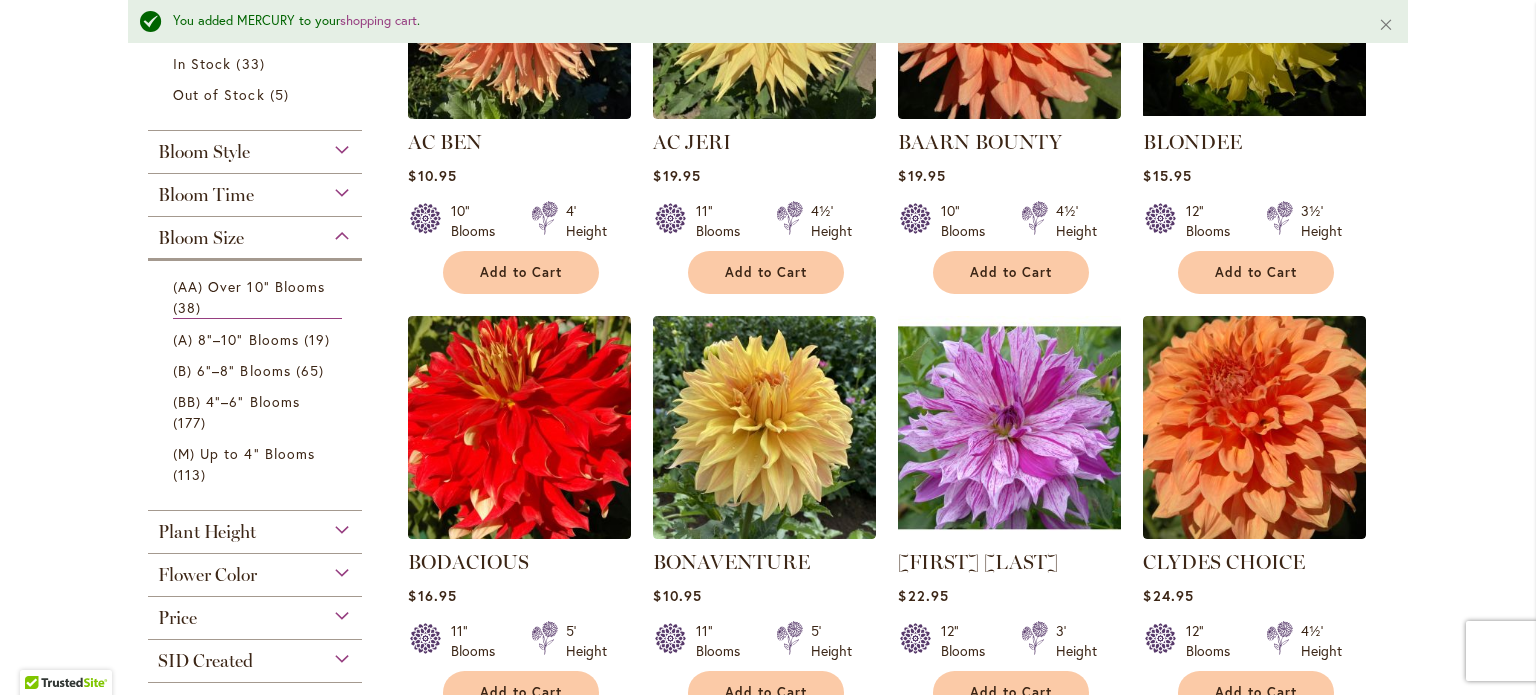 scroll, scrollTop: 628, scrollLeft: 0, axis: vertical 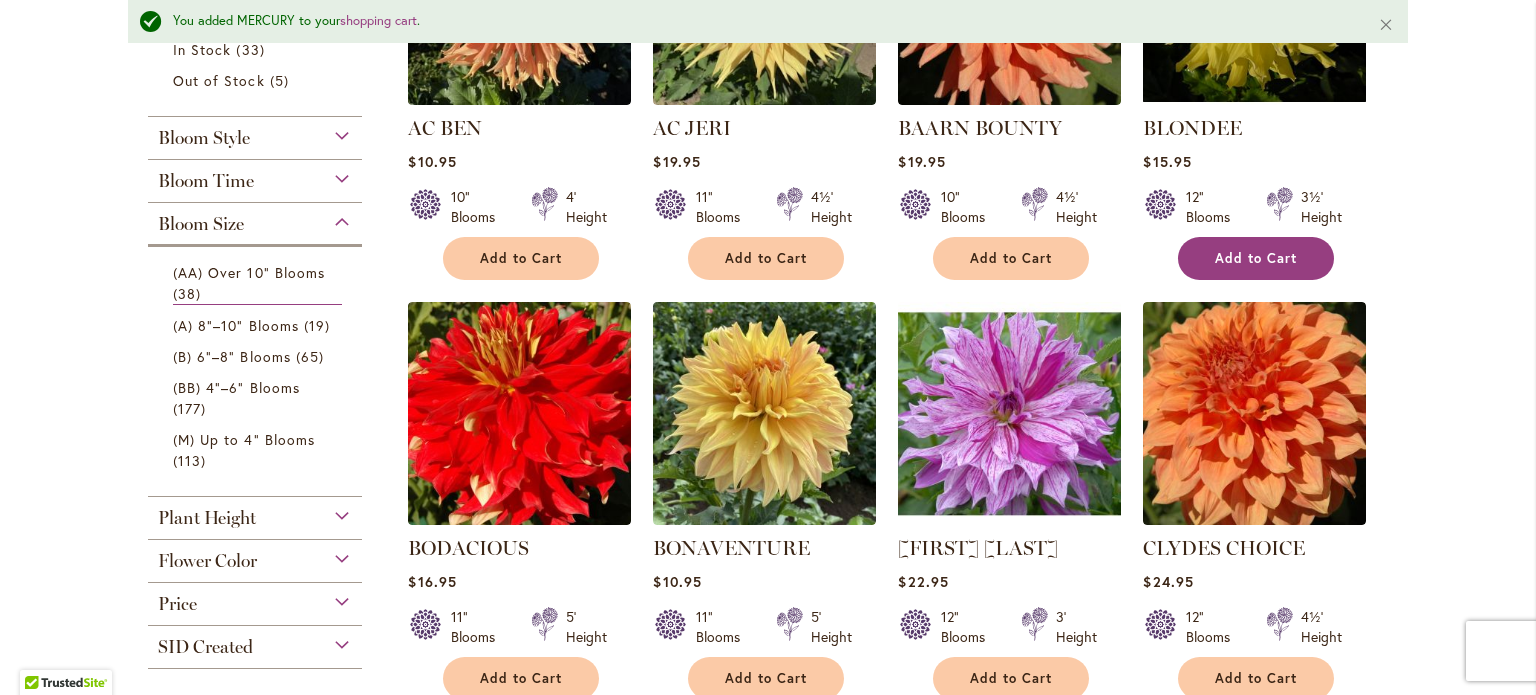 click on "Add to Cart" at bounding box center (1256, 258) 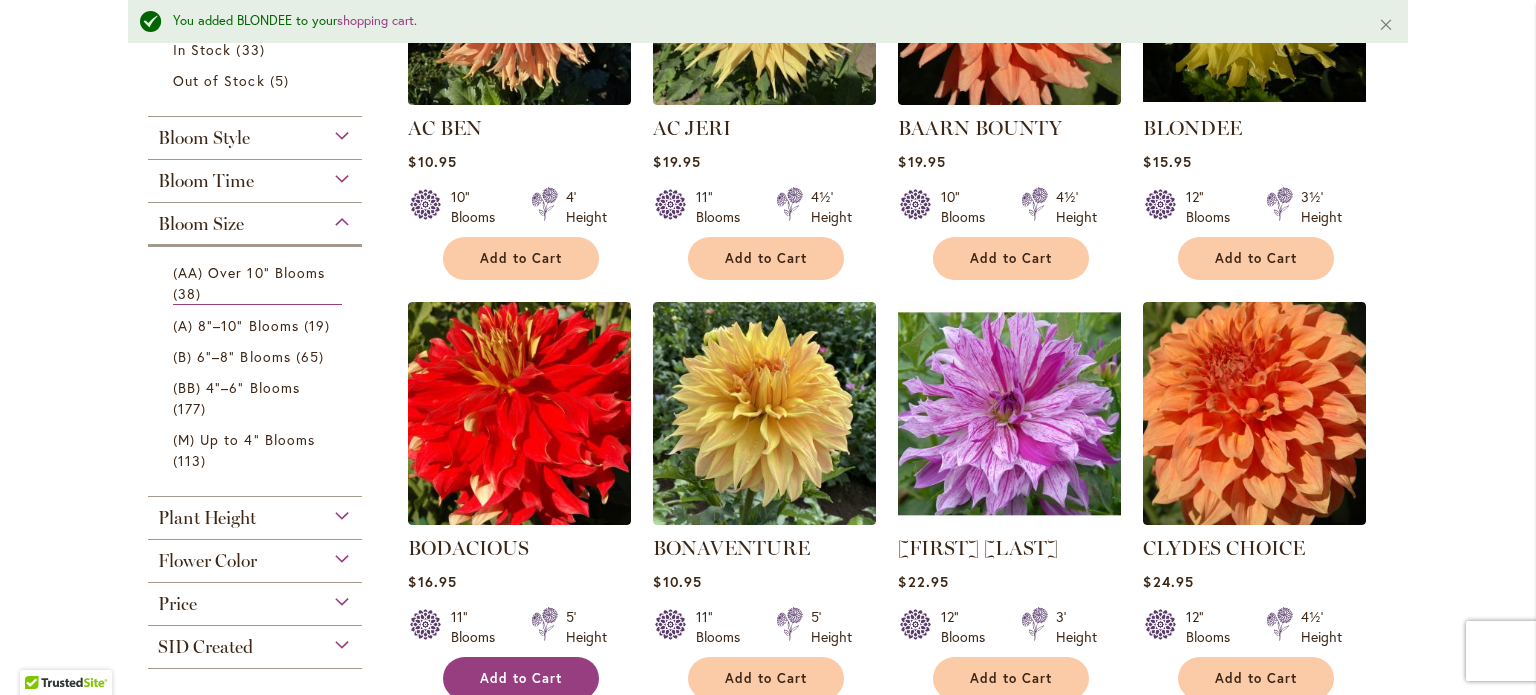 click on "Add to Cart" at bounding box center (521, 678) 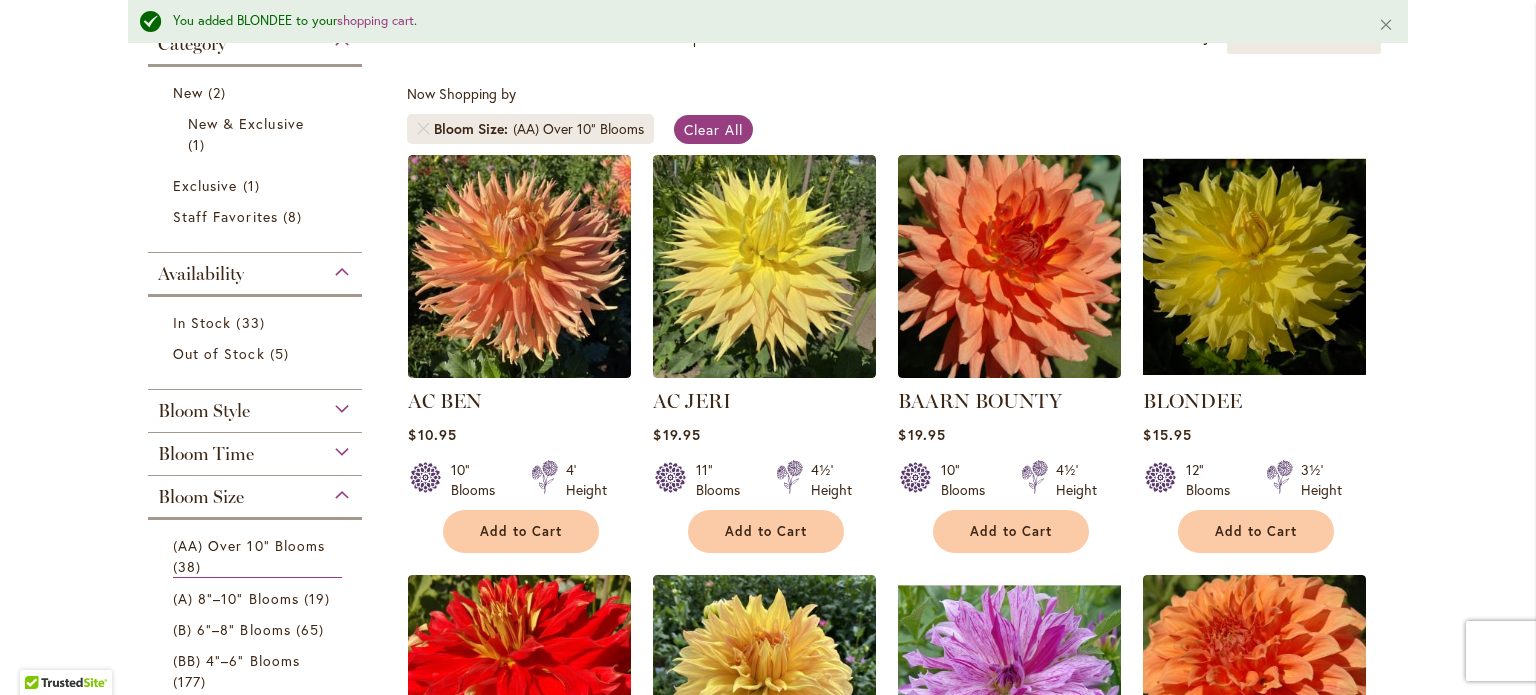 scroll, scrollTop: 95, scrollLeft: 0, axis: vertical 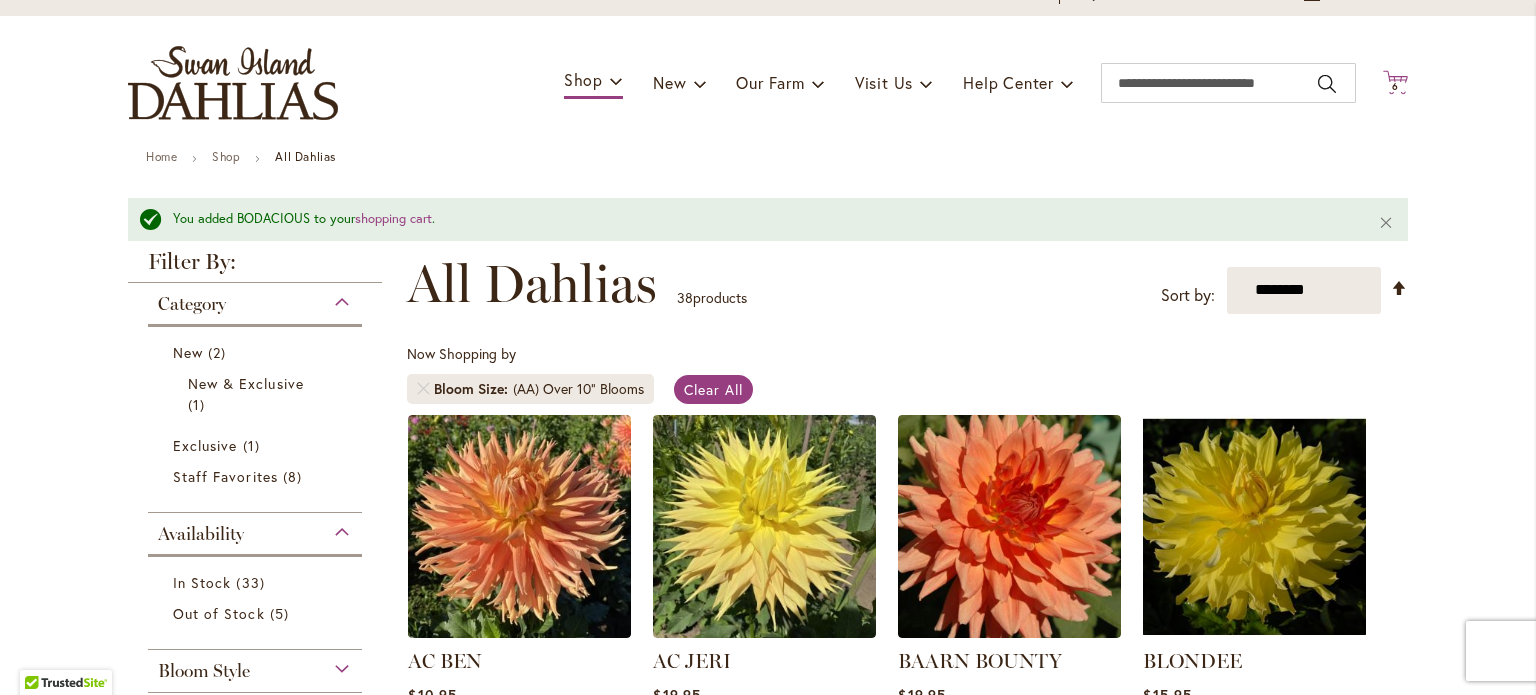 click 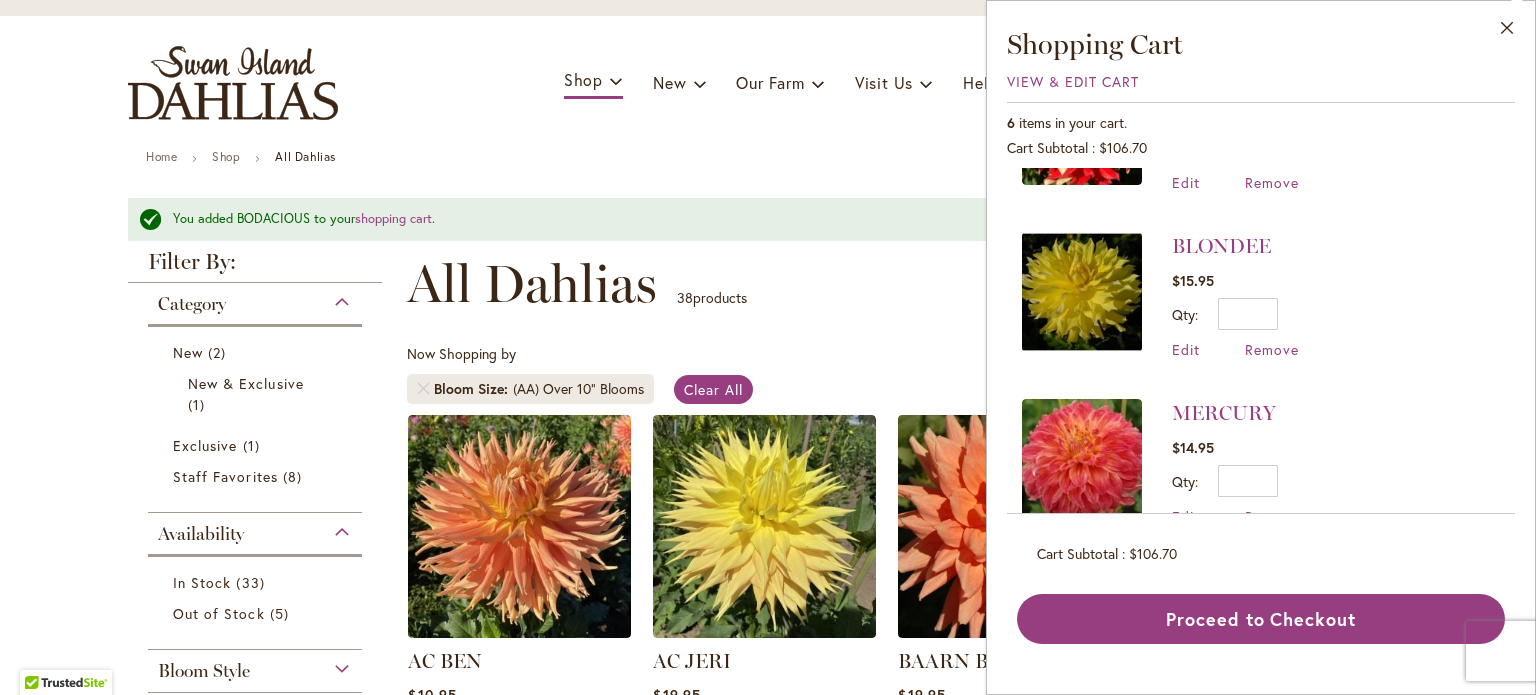 scroll, scrollTop: 0, scrollLeft: 0, axis: both 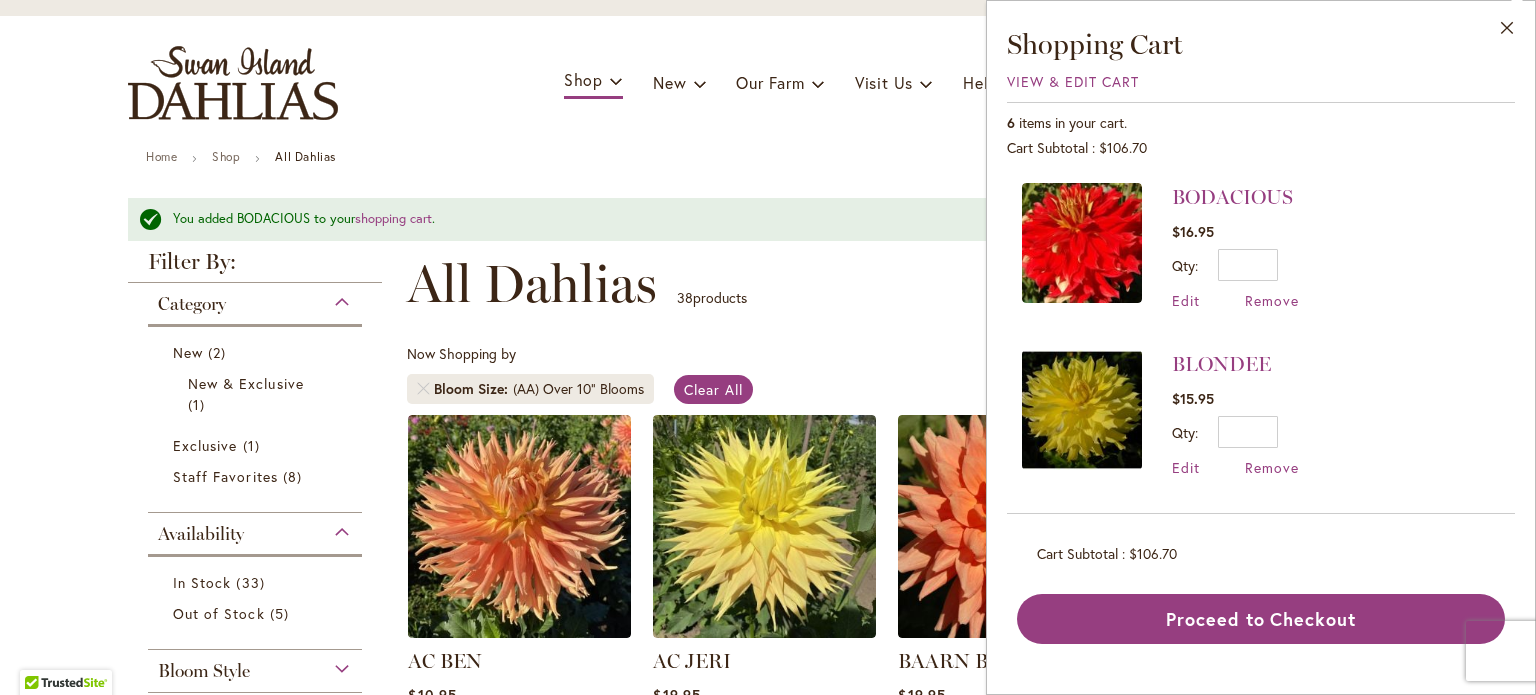 click on "Skip to Content
Gift Shop & Office Open - Monday-Friday 9-4:30pm   /    Gift Shop Open - Saturday 10-3pm
1-800-410-6540
Subscribe
Email Us
My Account
My Account
Close
Welcome Back,
VIRGINIA !
My Account
My Orders
My Wishlist
Log Out" at bounding box center [768, 2839] 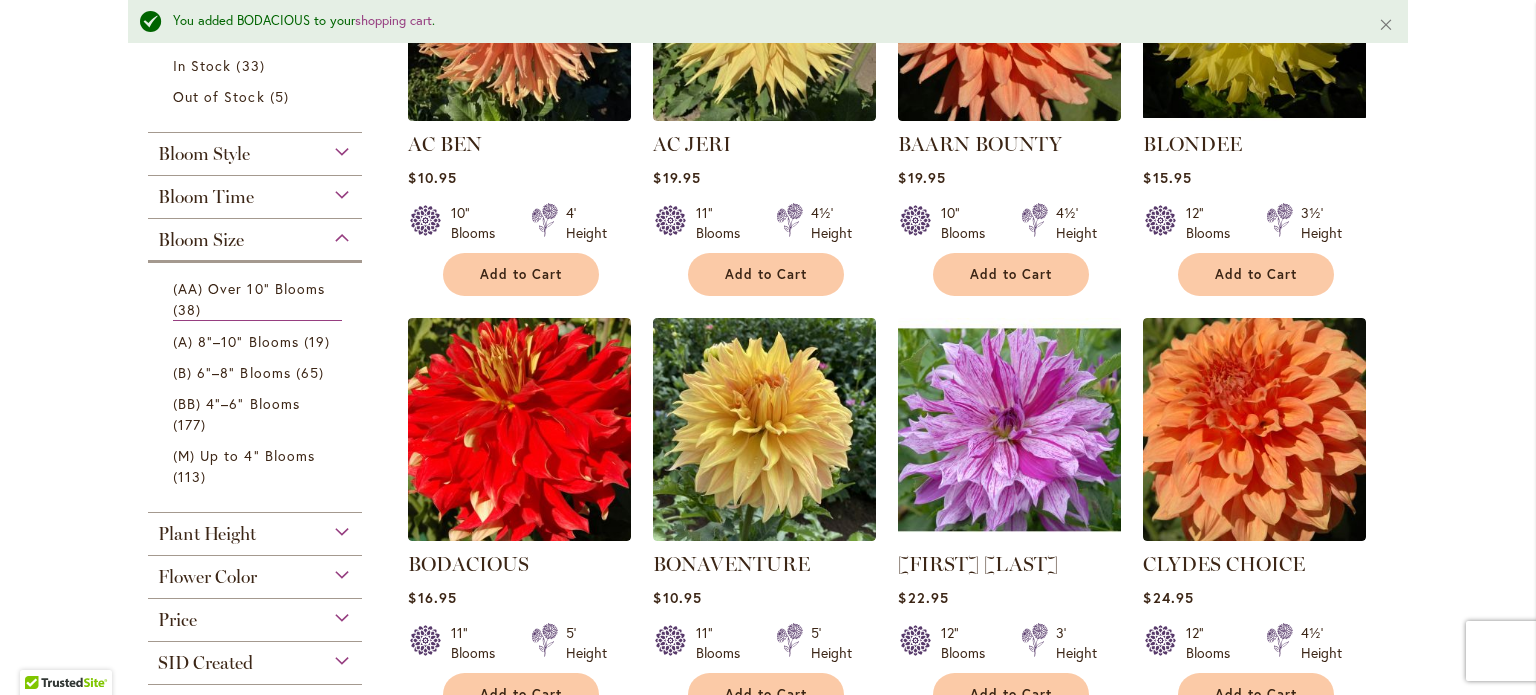 scroll, scrollTop: 628, scrollLeft: 0, axis: vertical 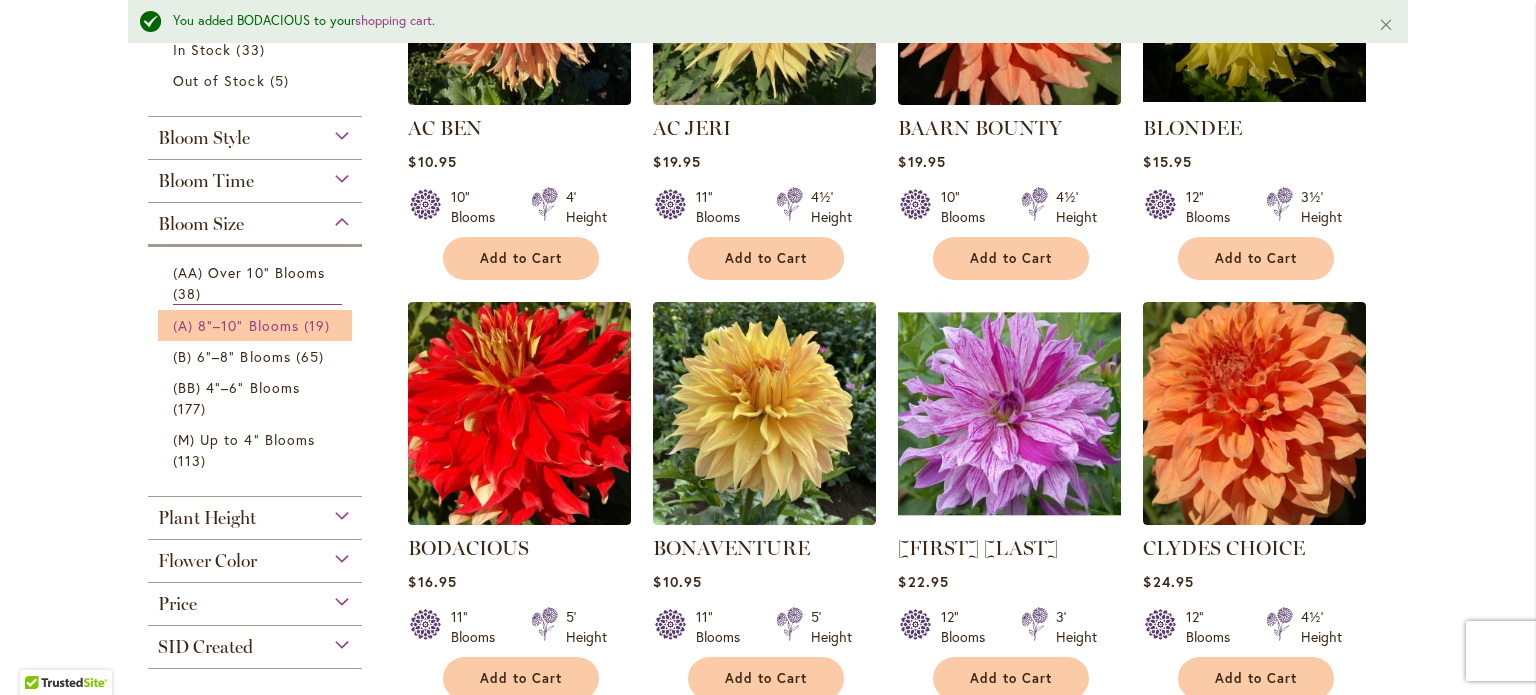 click on "(A) 8"–10" Blooms" at bounding box center [236, 325] 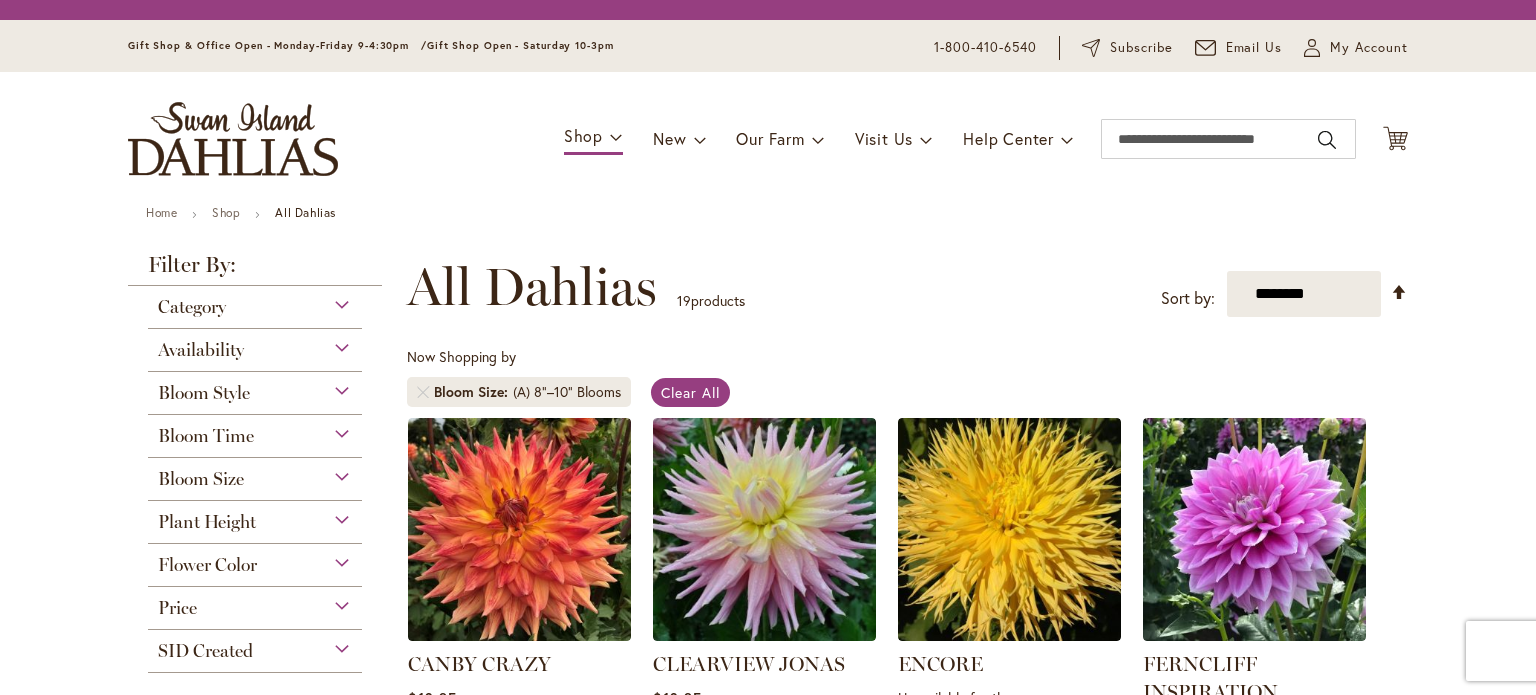 scroll, scrollTop: 0, scrollLeft: 0, axis: both 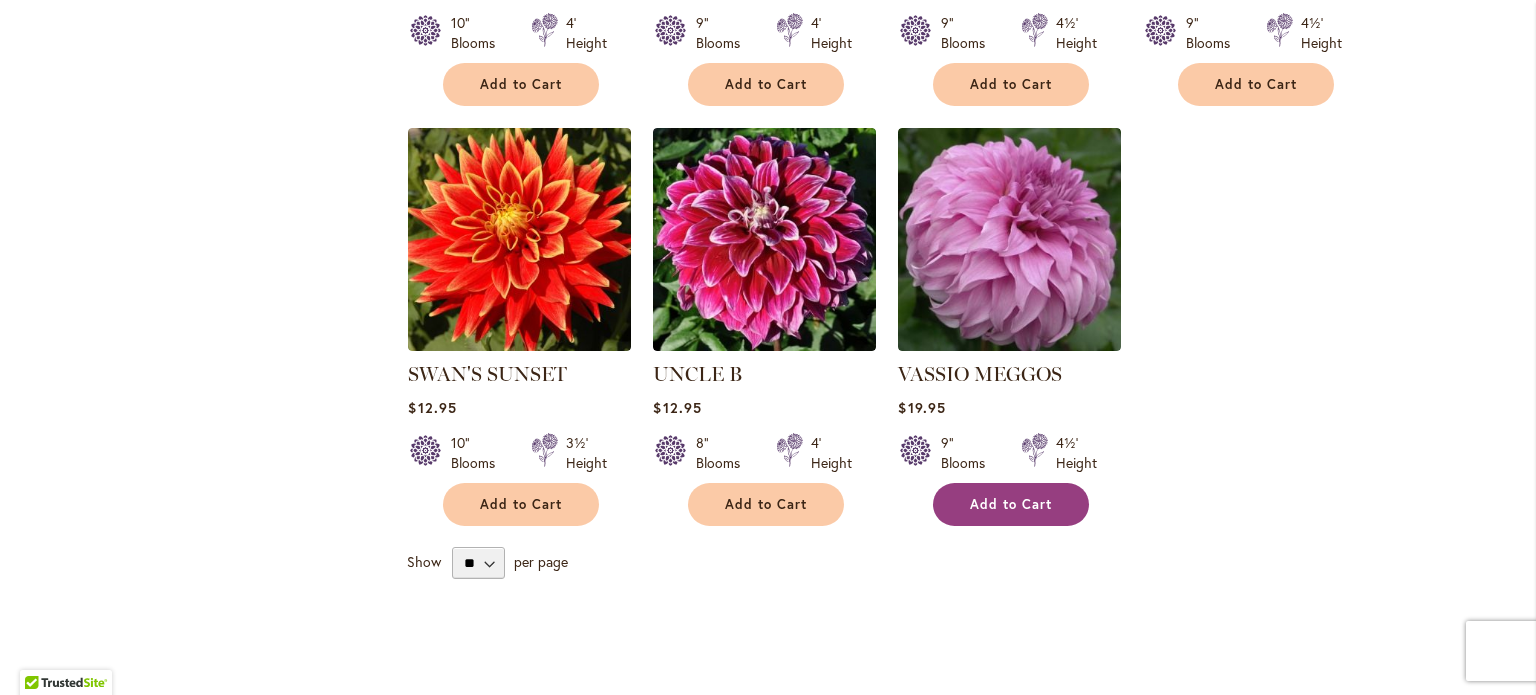 click on "Add to Cart" at bounding box center (1011, 504) 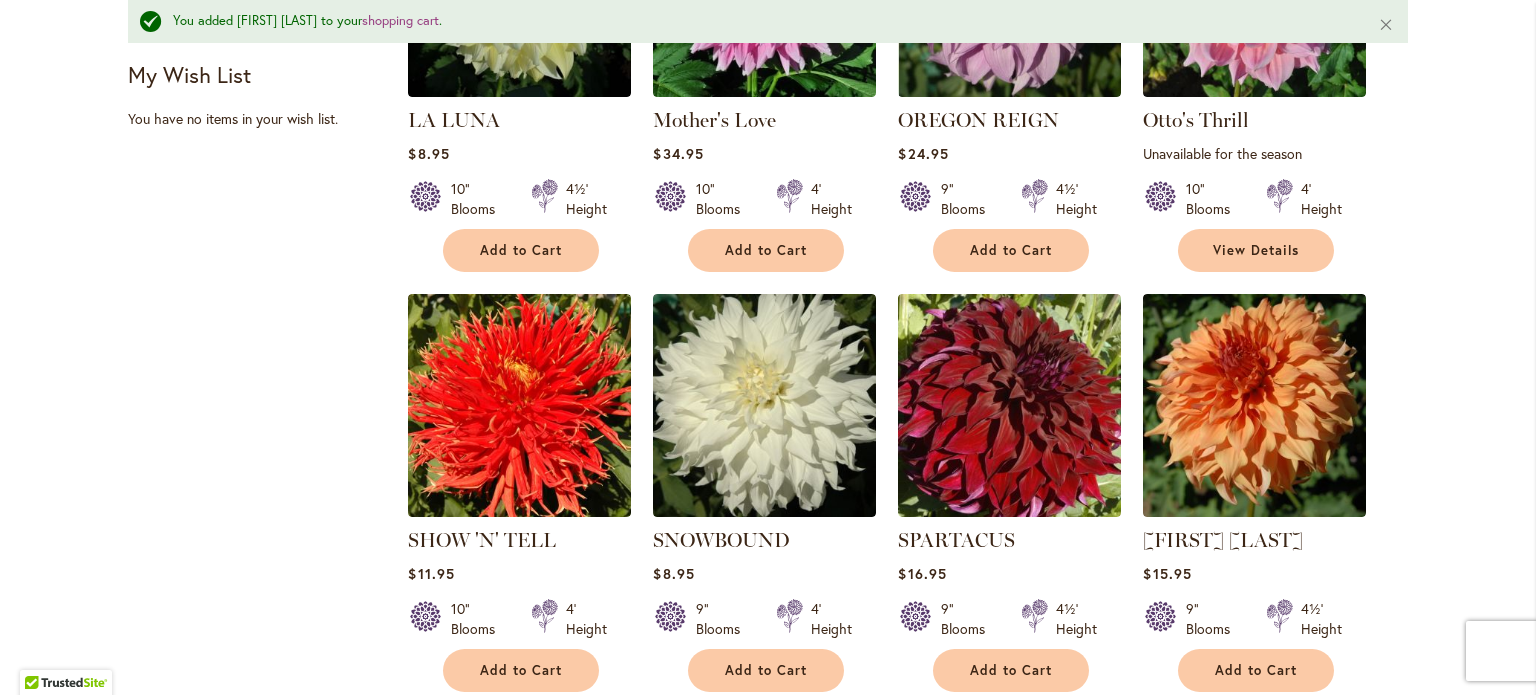 scroll, scrollTop: 1585, scrollLeft: 0, axis: vertical 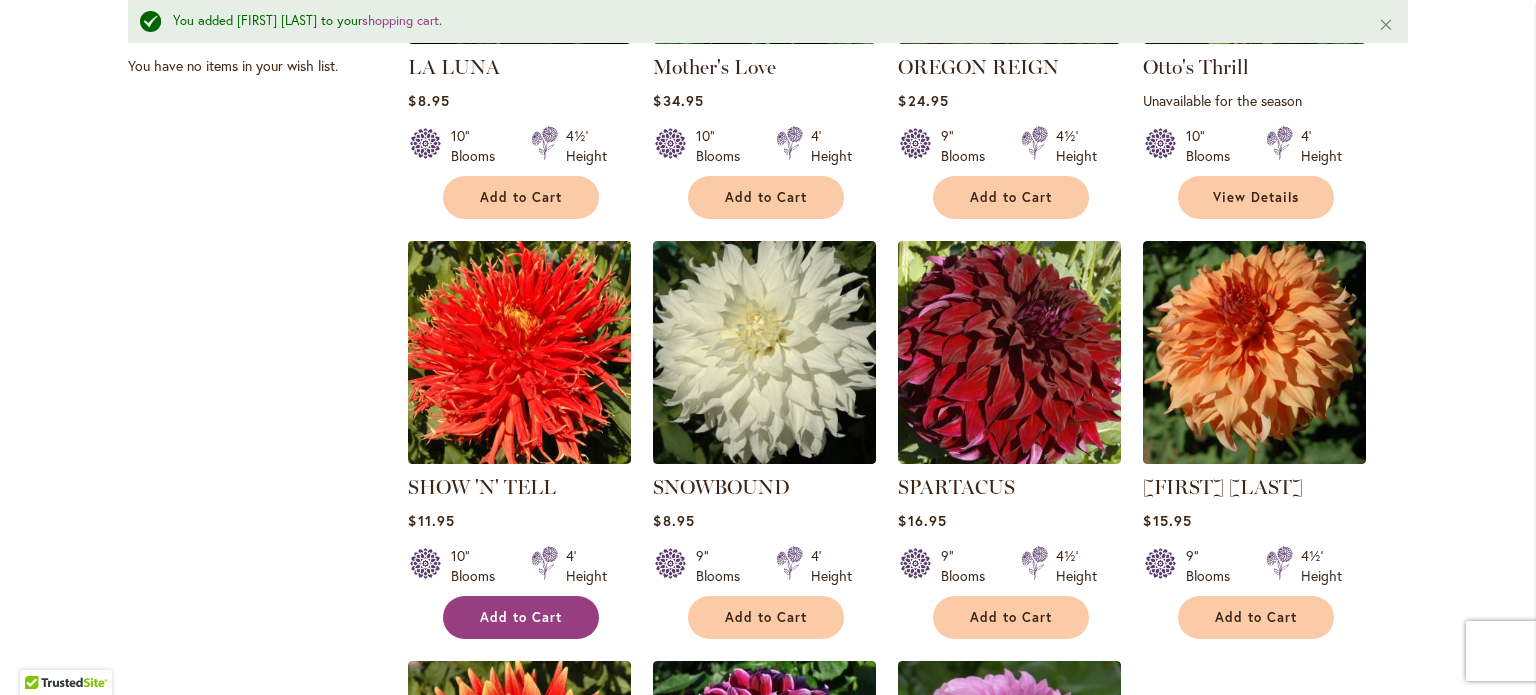 click on "Add to Cart" at bounding box center (521, 617) 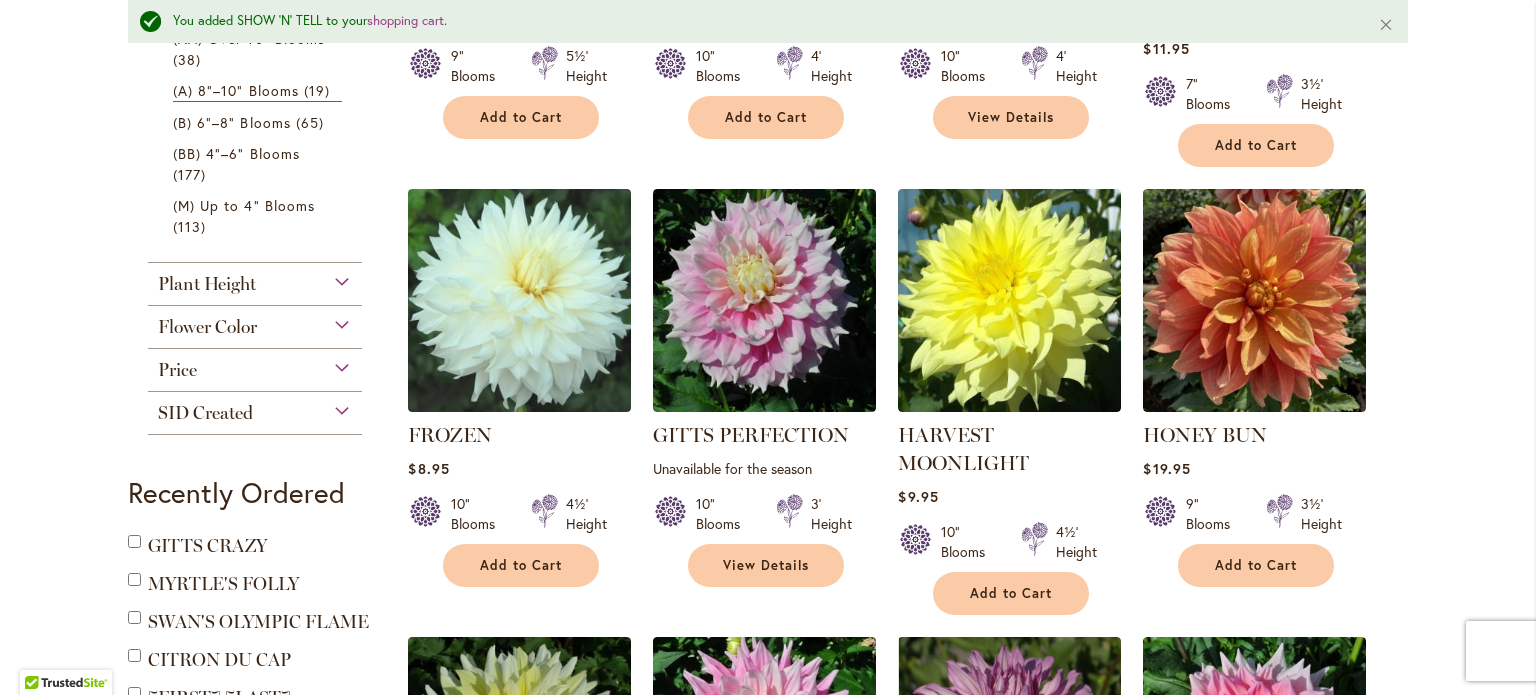 scroll, scrollTop: 785, scrollLeft: 0, axis: vertical 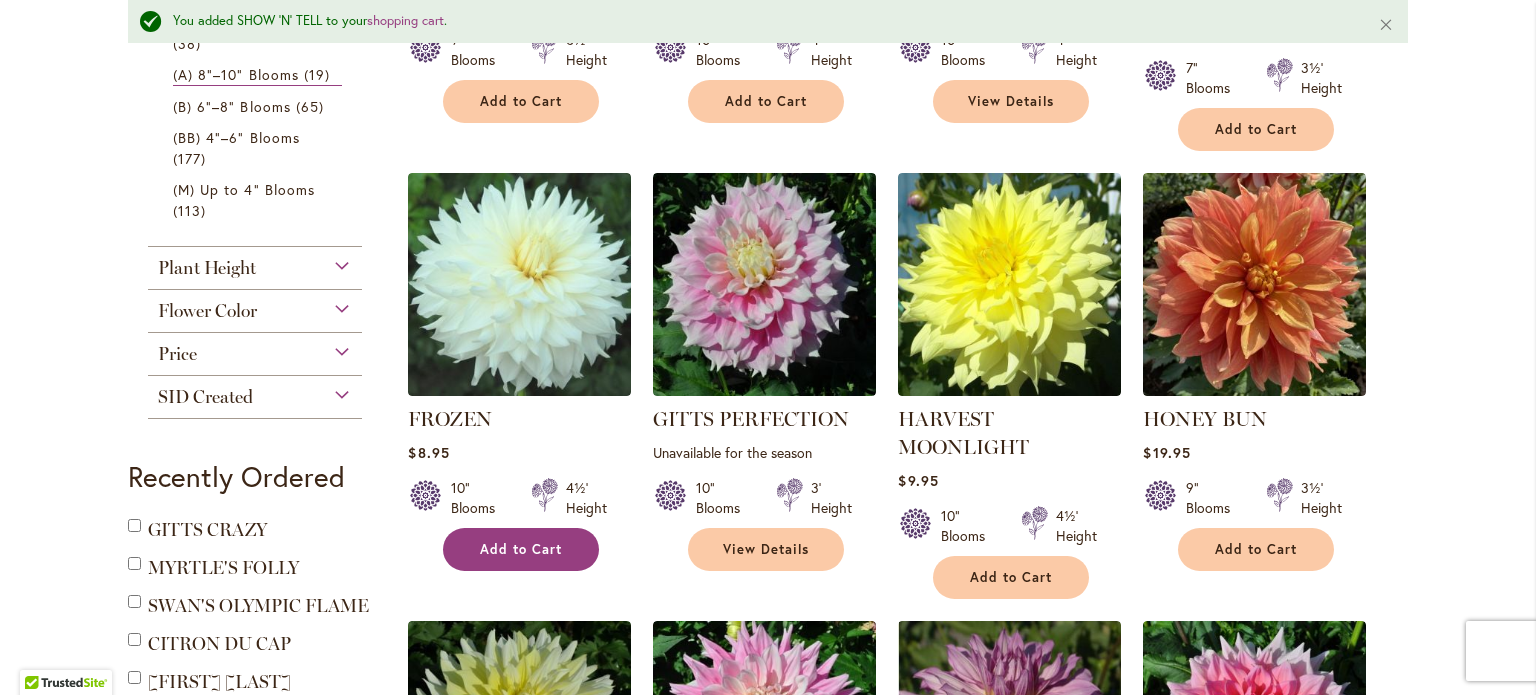 click on "Add to Cart" at bounding box center [521, 549] 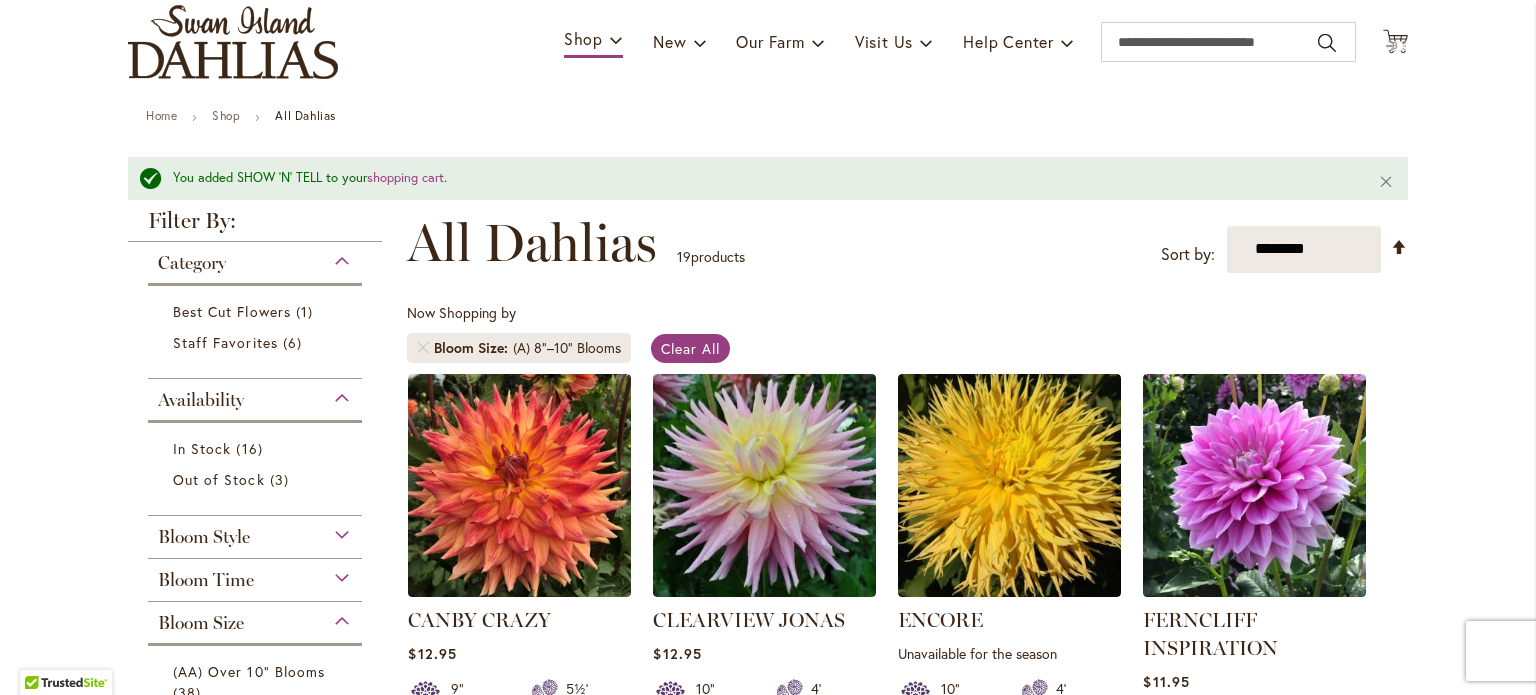 scroll, scrollTop: 0, scrollLeft: 0, axis: both 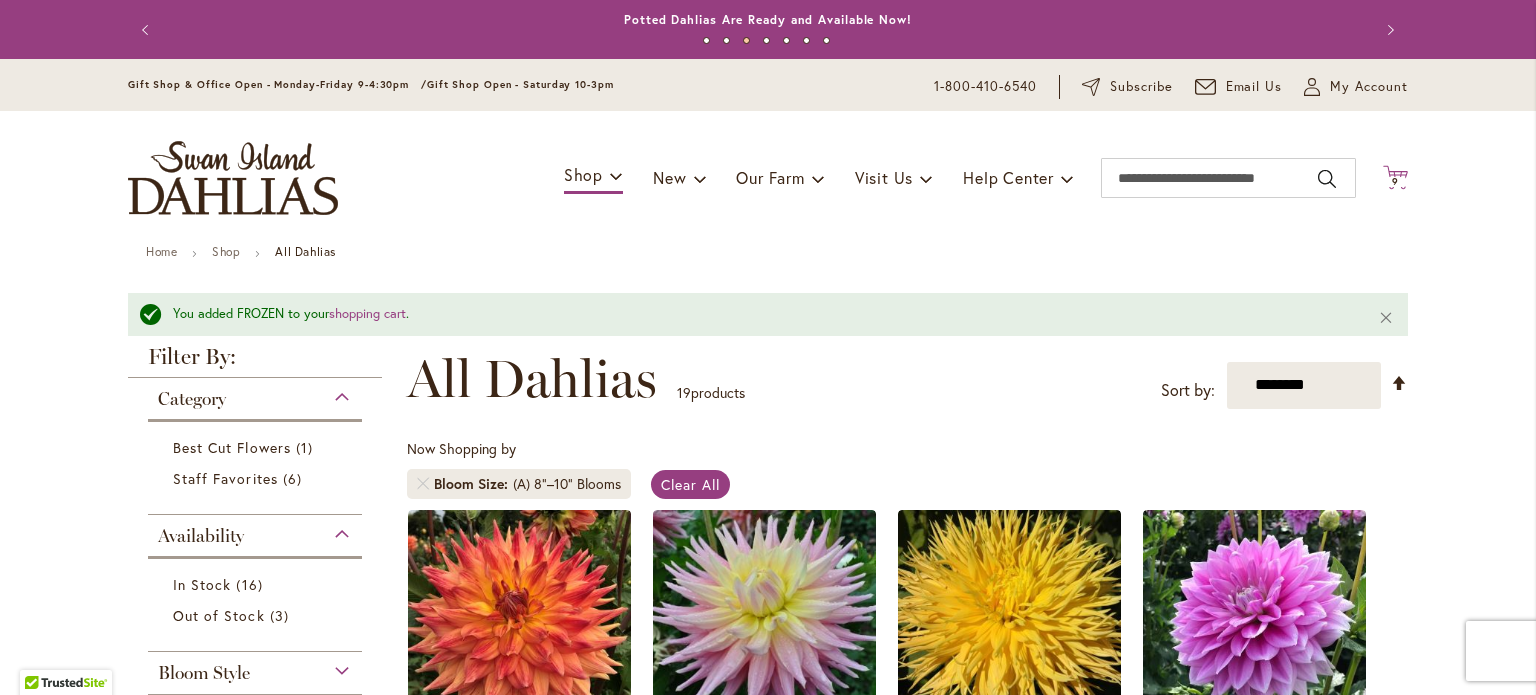 click on "Cart
.cls-1 {
fill: #231f20;
}" 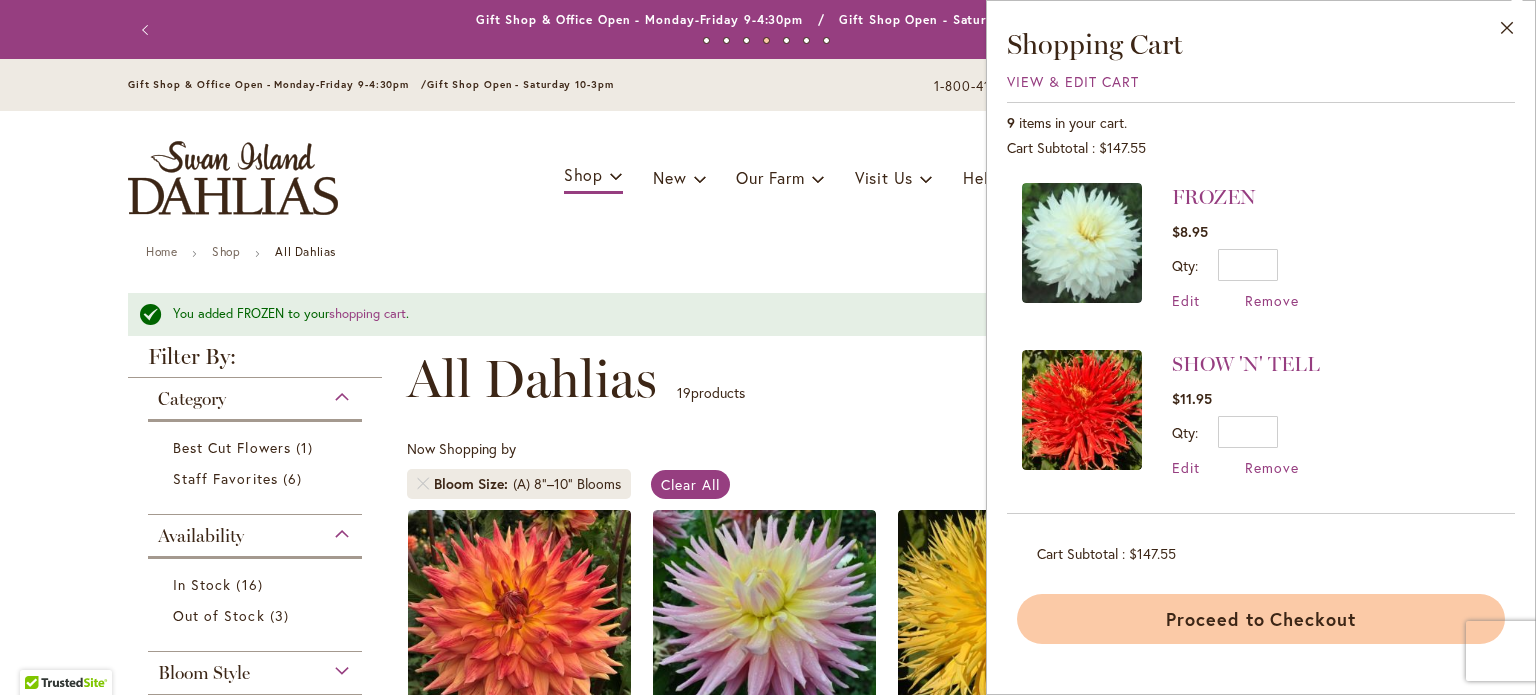 click on "Proceed to Checkout" at bounding box center (1261, 619) 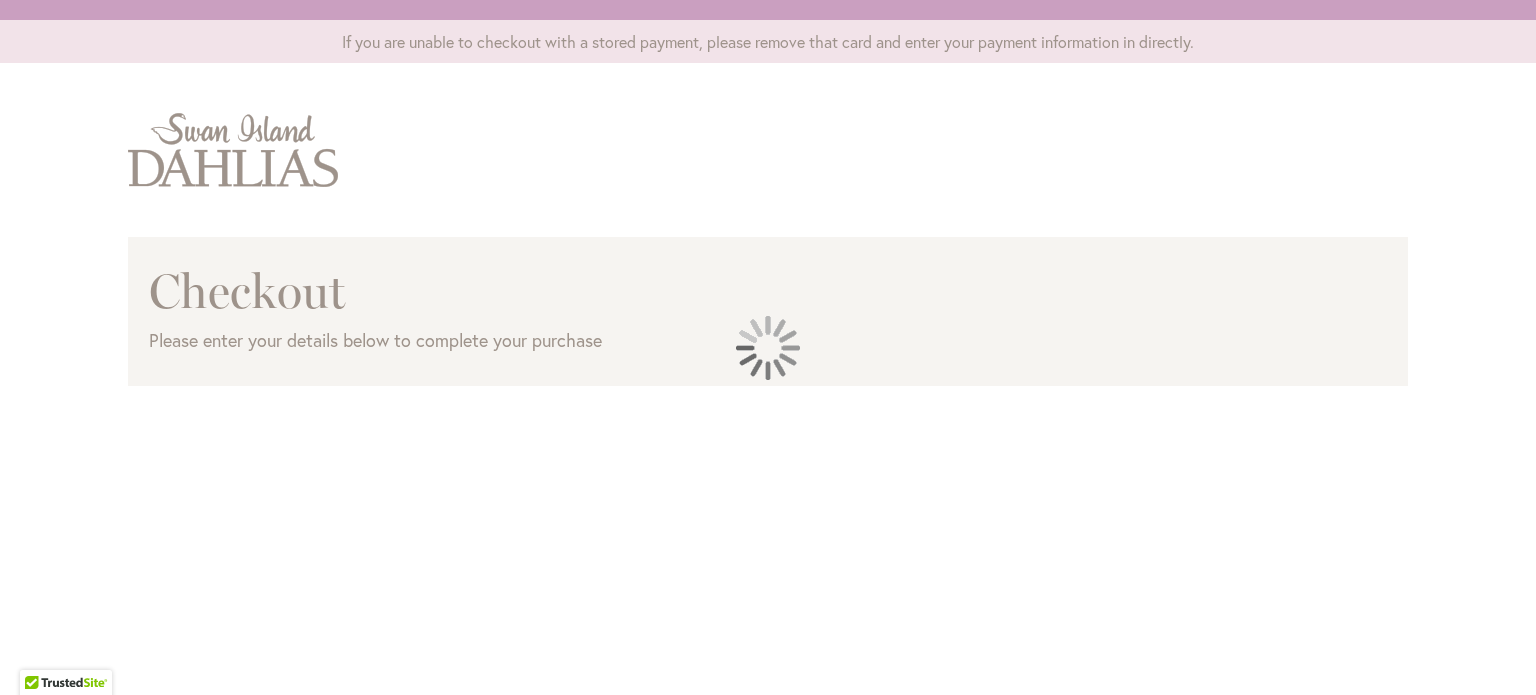scroll, scrollTop: 0, scrollLeft: 0, axis: both 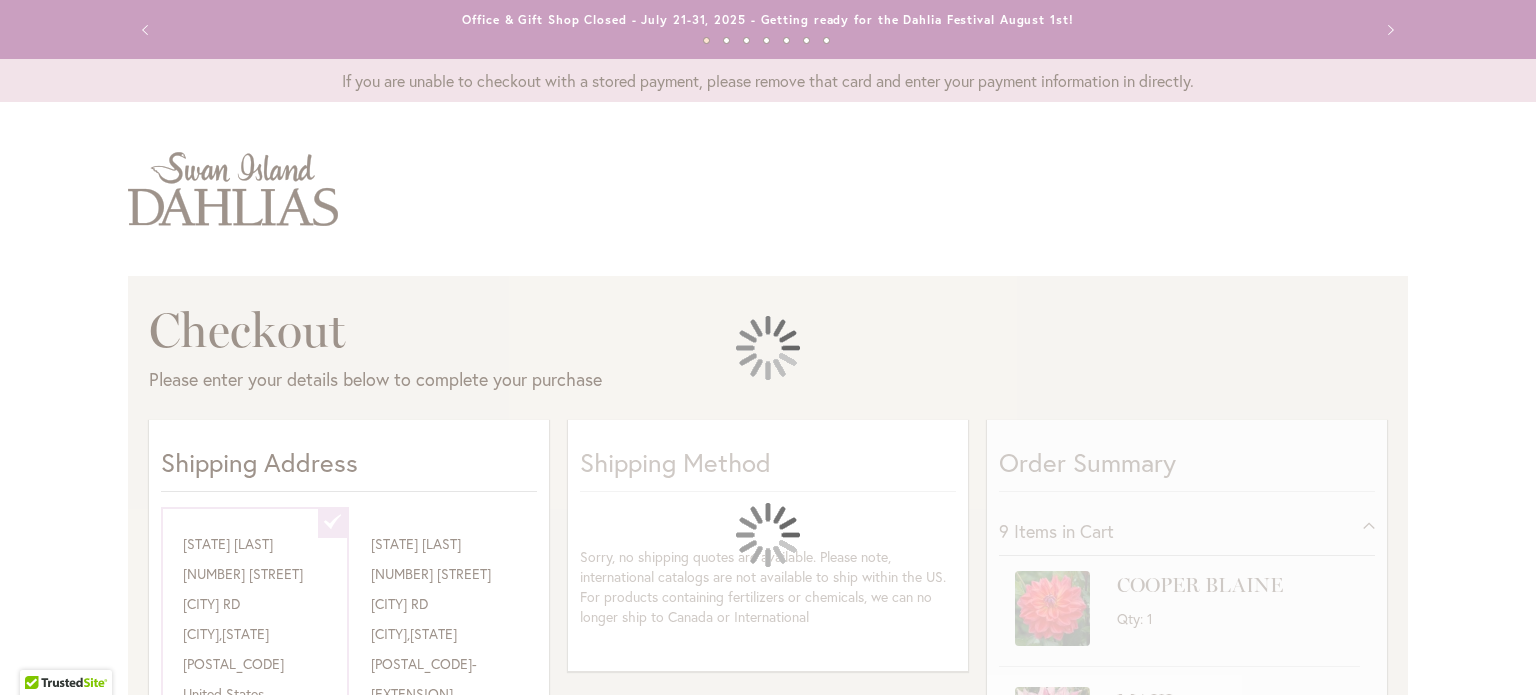 select on "**********" 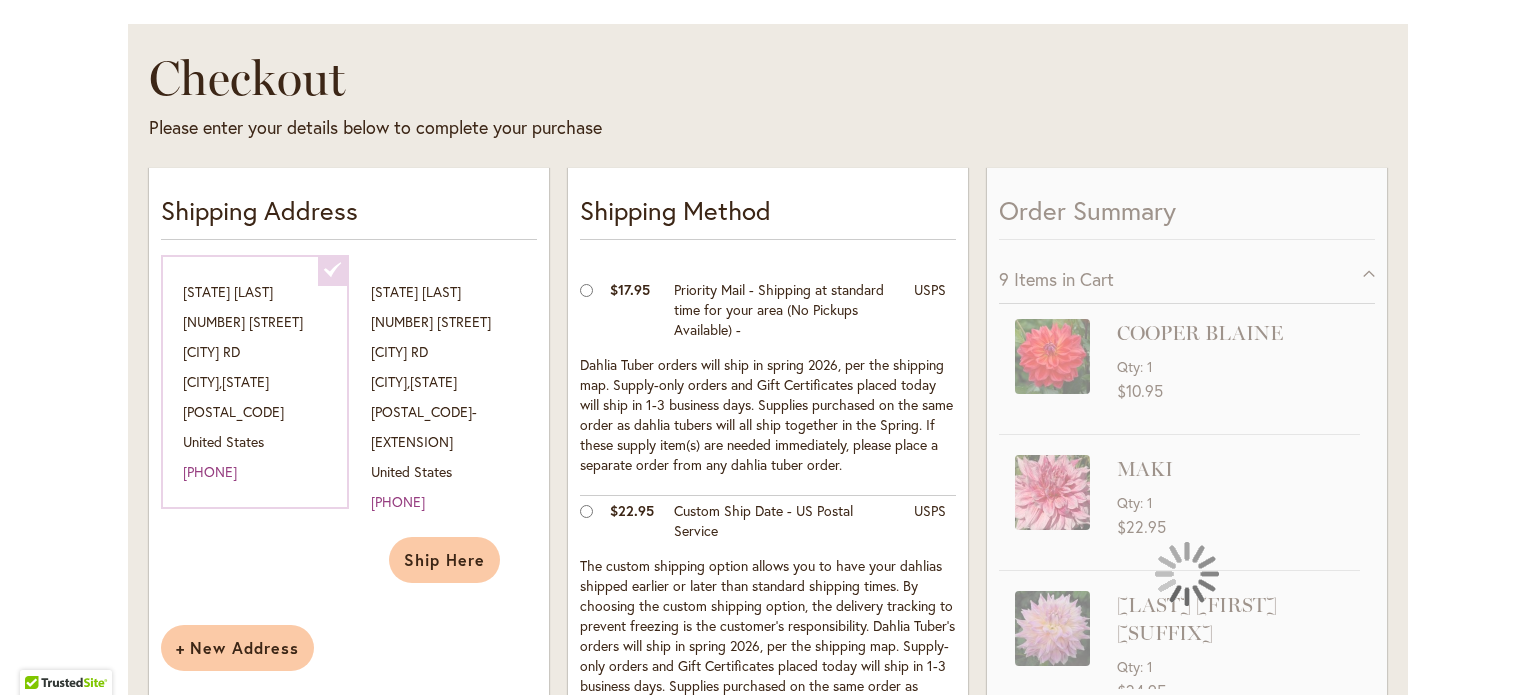 scroll, scrollTop: 266, scrollLeft: 0, axis: vertical 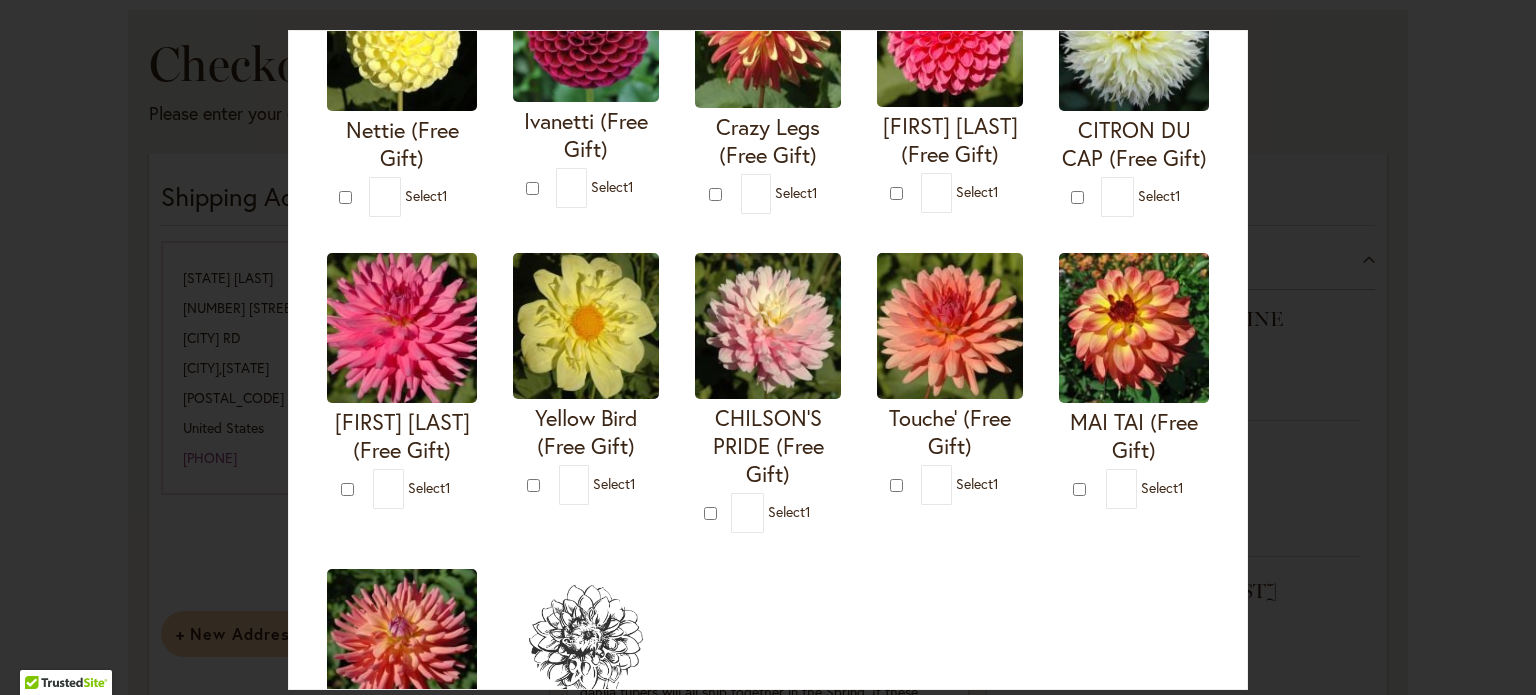 click at bounding box center (1134, 36) 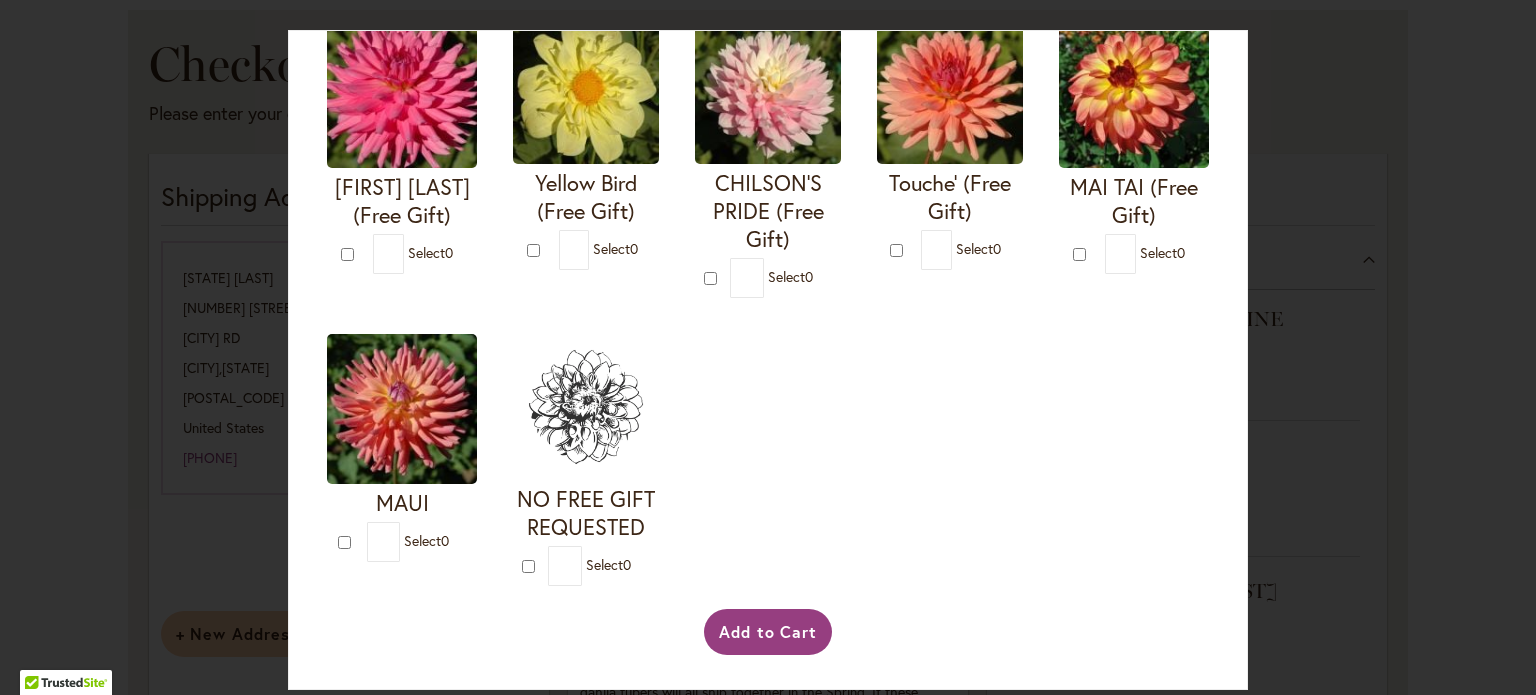 scroll, scrollTop: 1084, scrollLeft: 0, axis: vertical 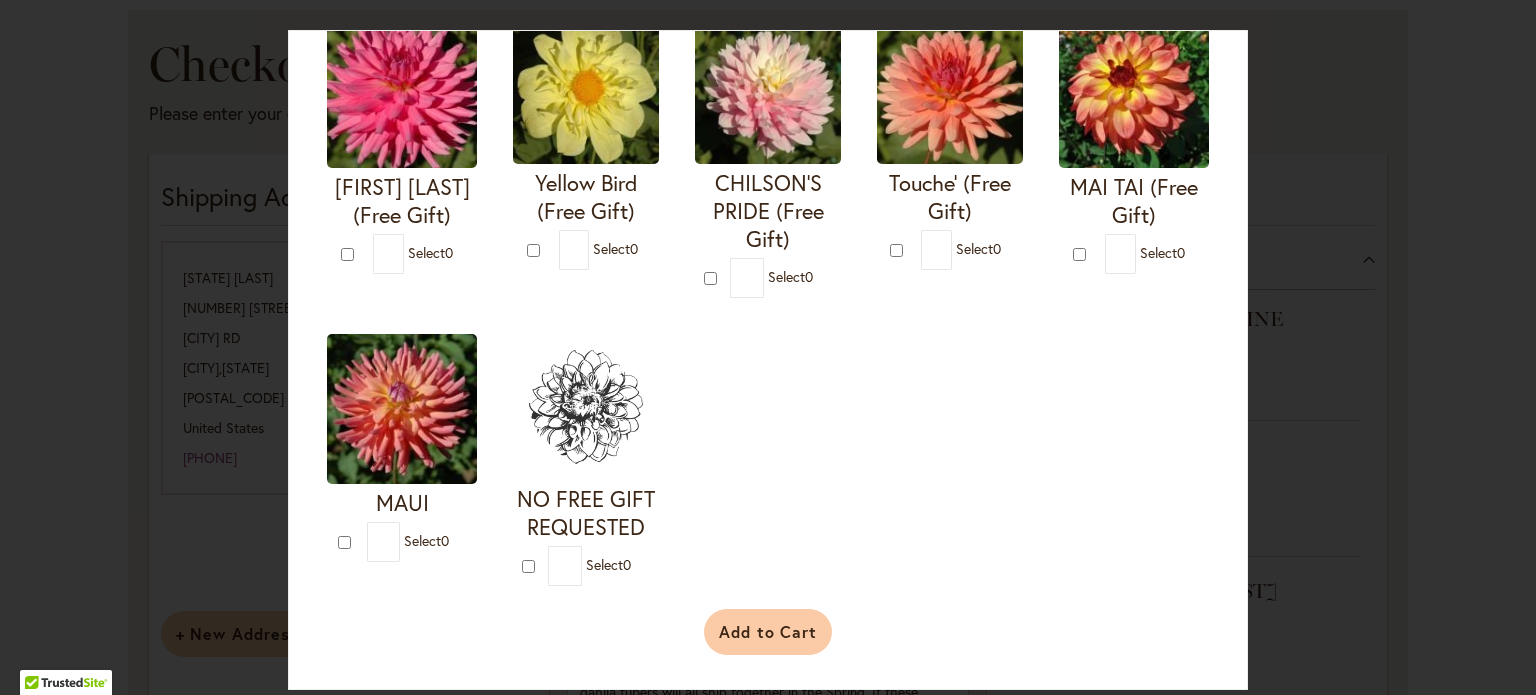 click on "Add to Cart" at bounding box center (768, 632) 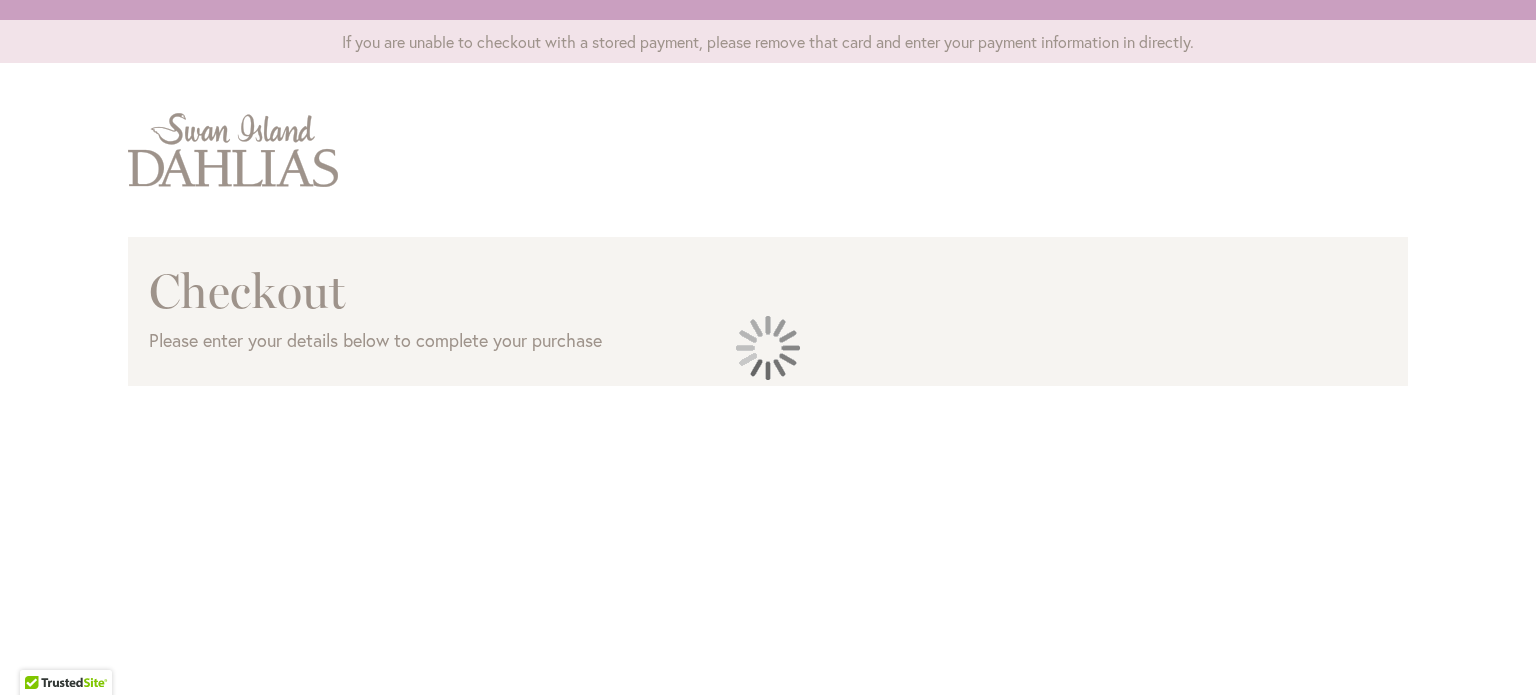 scroll, scrollTop: 0, scrollLeft: 0, axis: both 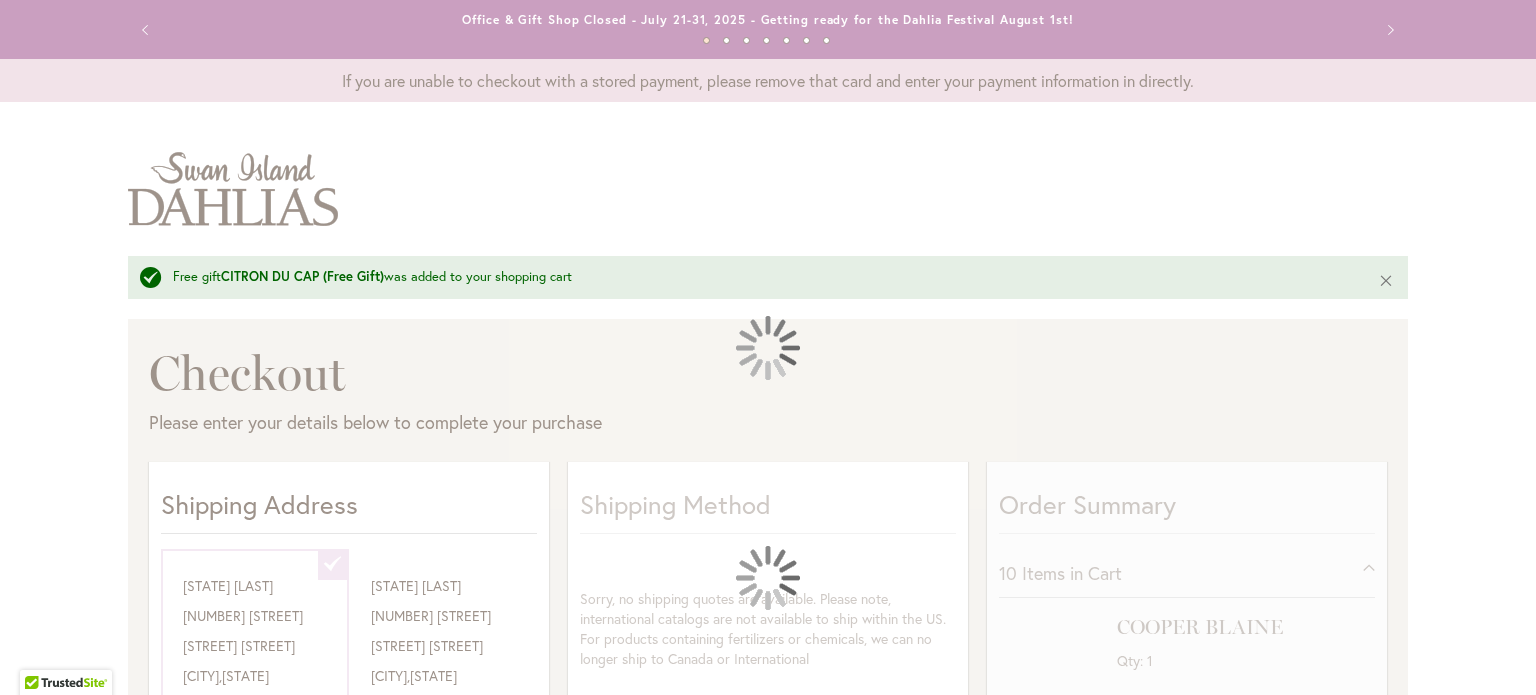 select on "**********" 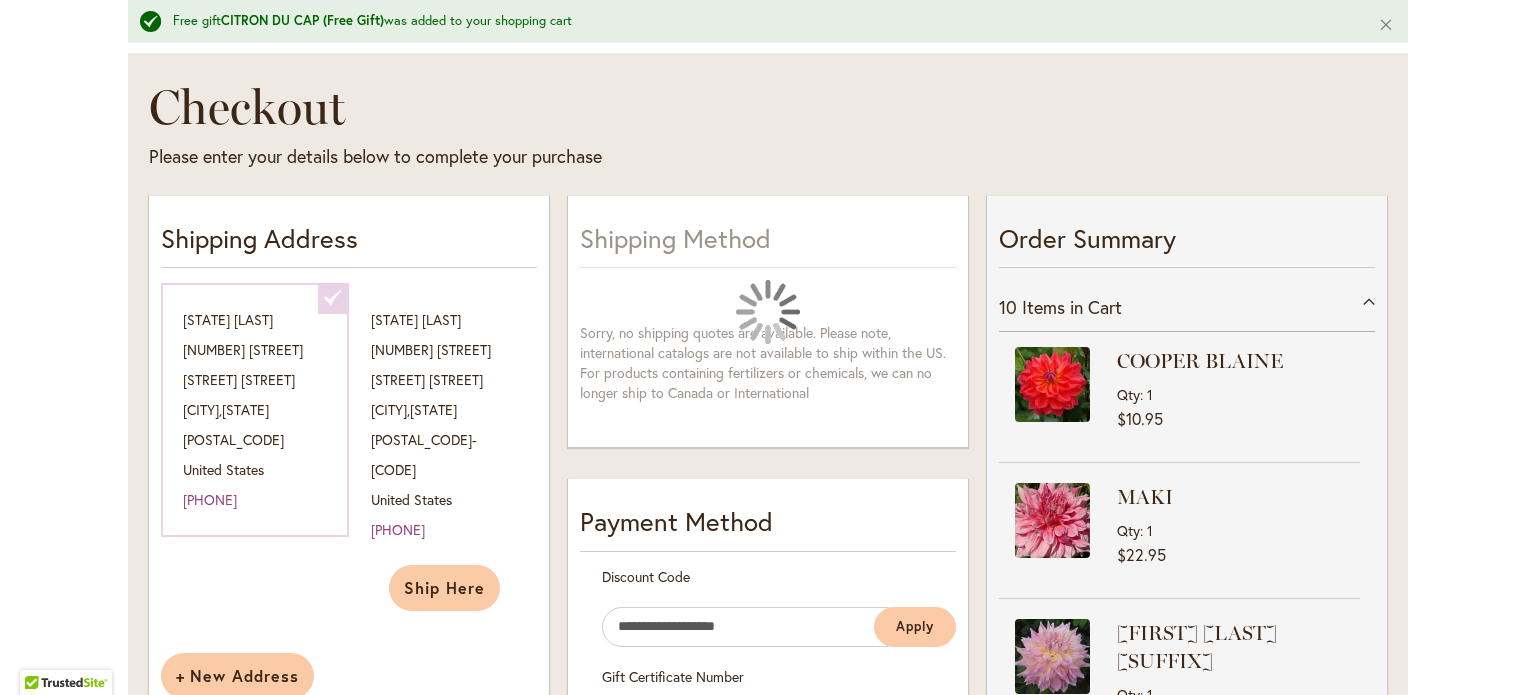 scroll, scrollTop: 533, scrollLeft: 0, axis: vertical 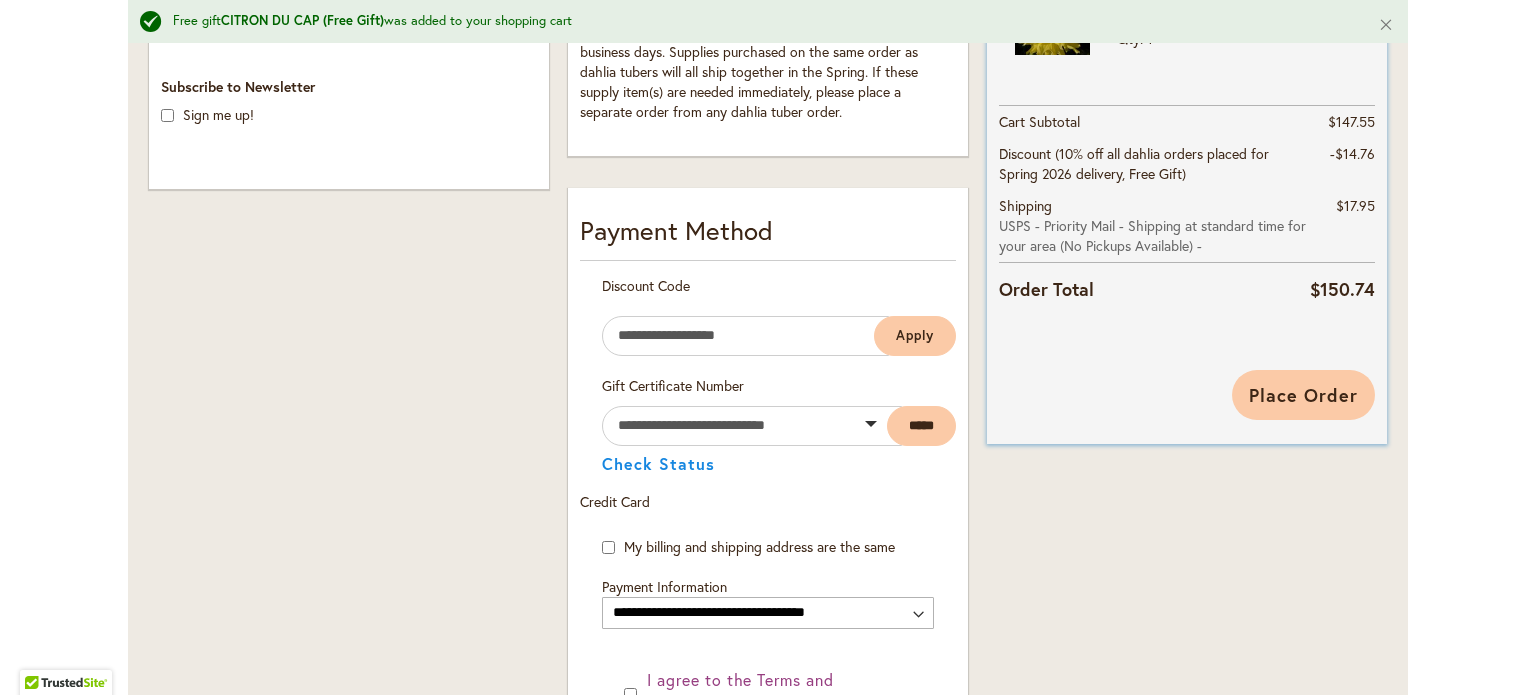 click on "Place Order" at bounding box center [1303, 395] 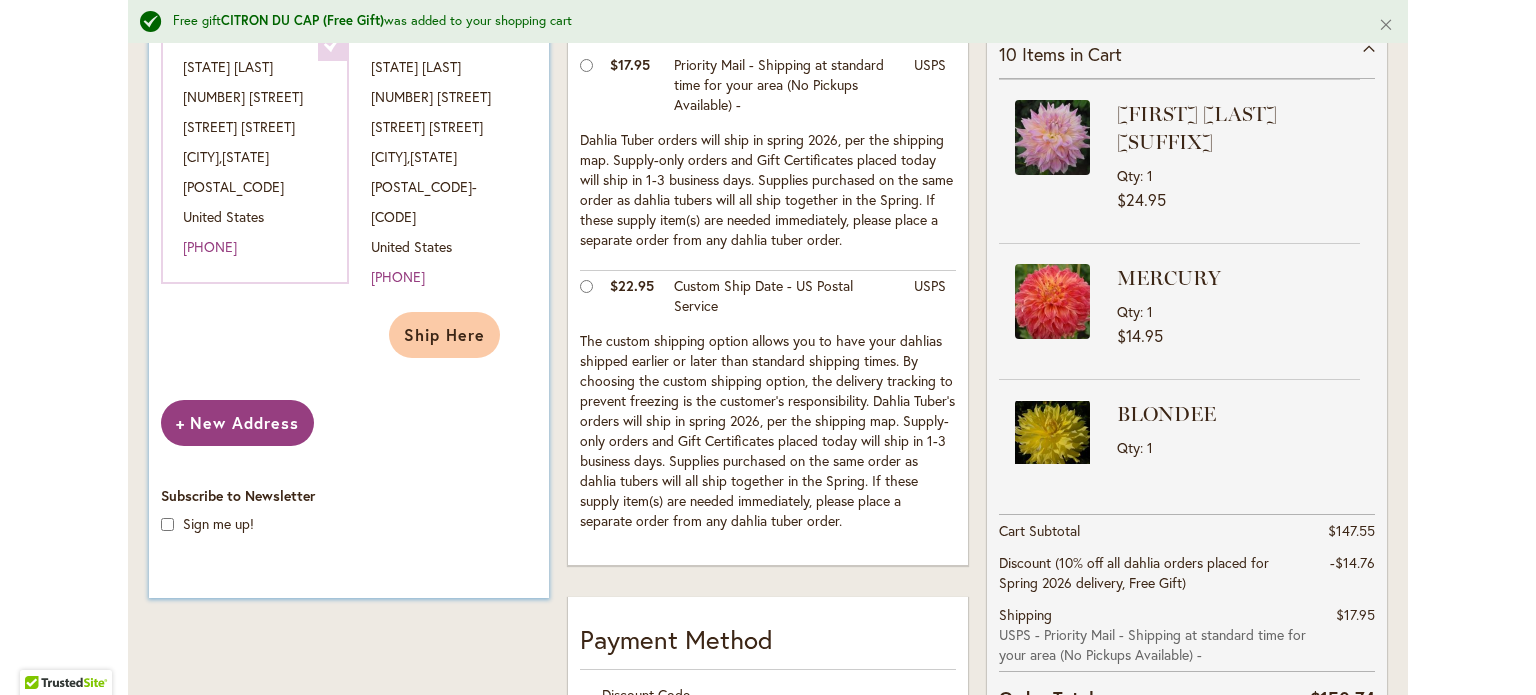 scroll, scrollTop: 533, scrollLeft: 0, axis: vertical 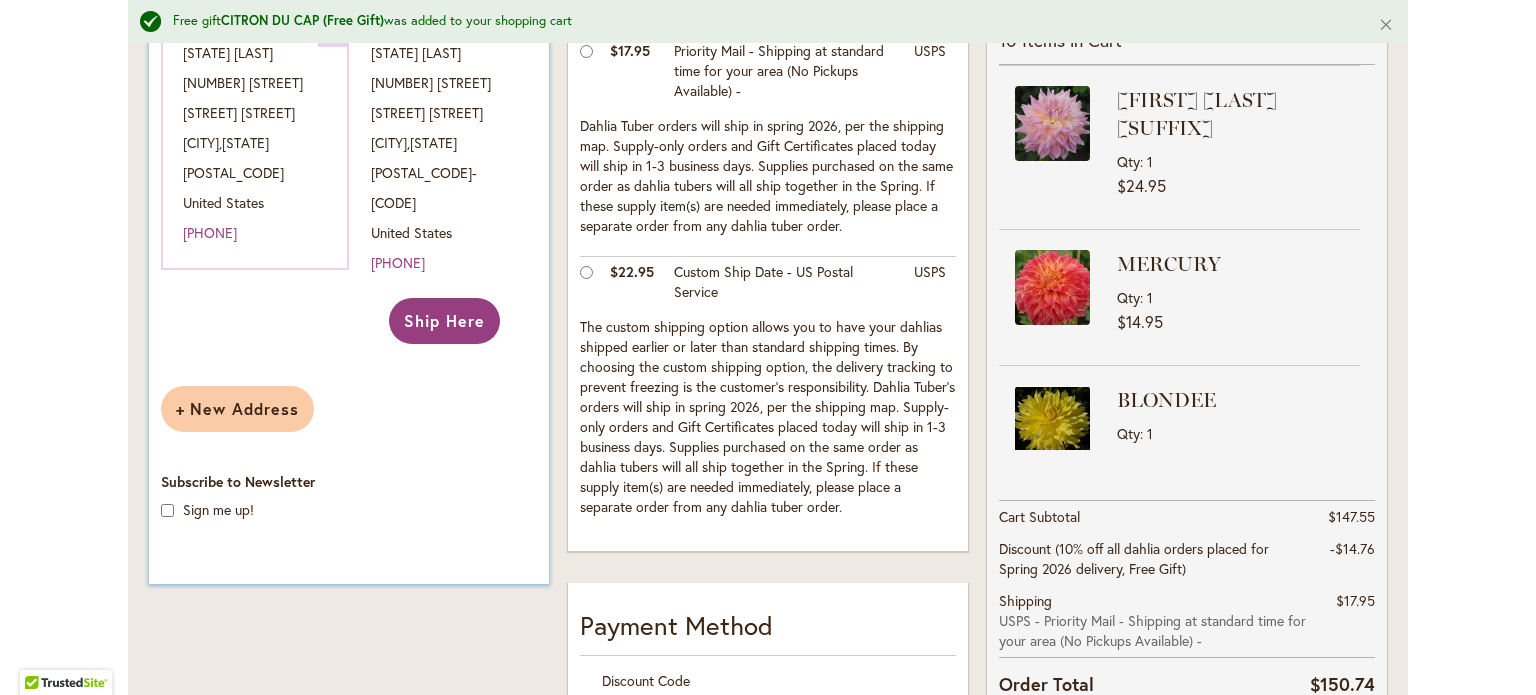 click on "Ship Here" at bounding box center (444, 320) 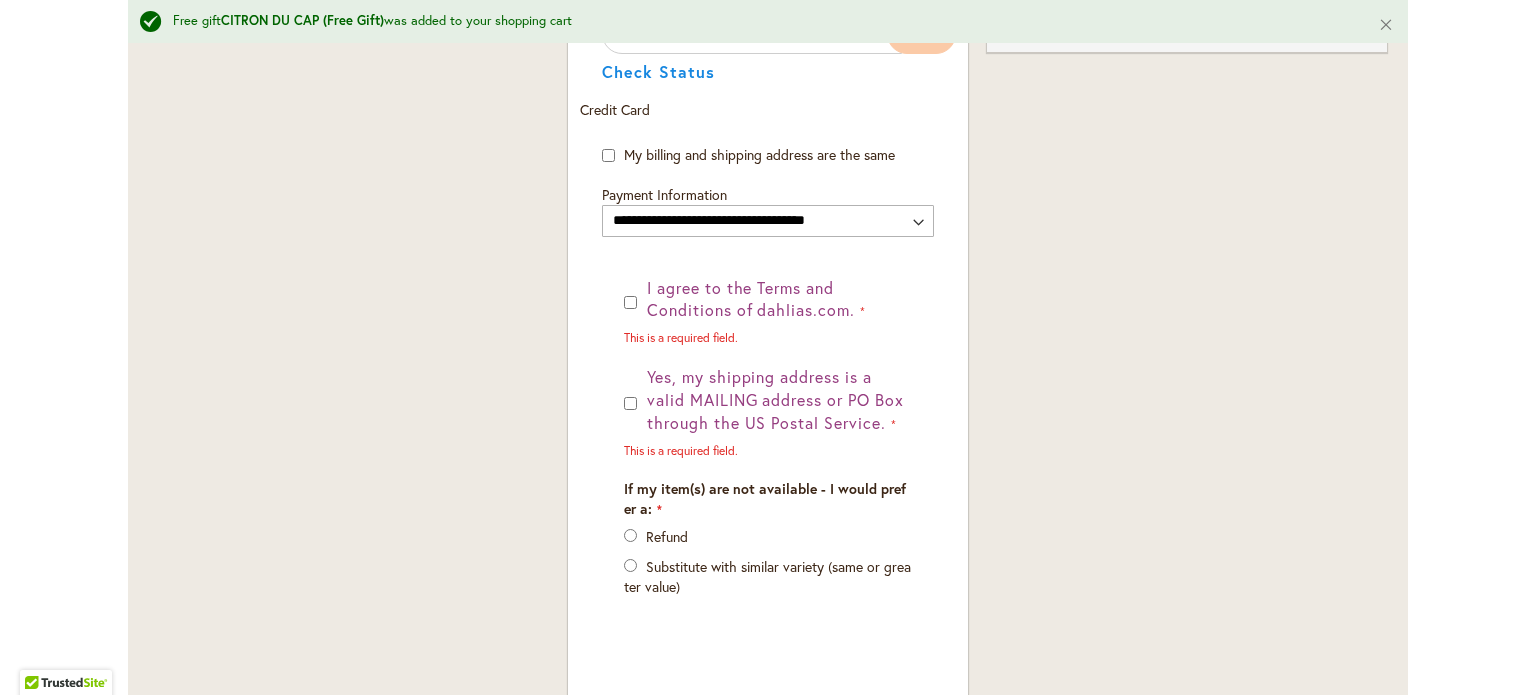 scroll, scrollTop: 1333, scrollLeft: 0, axis: vertical 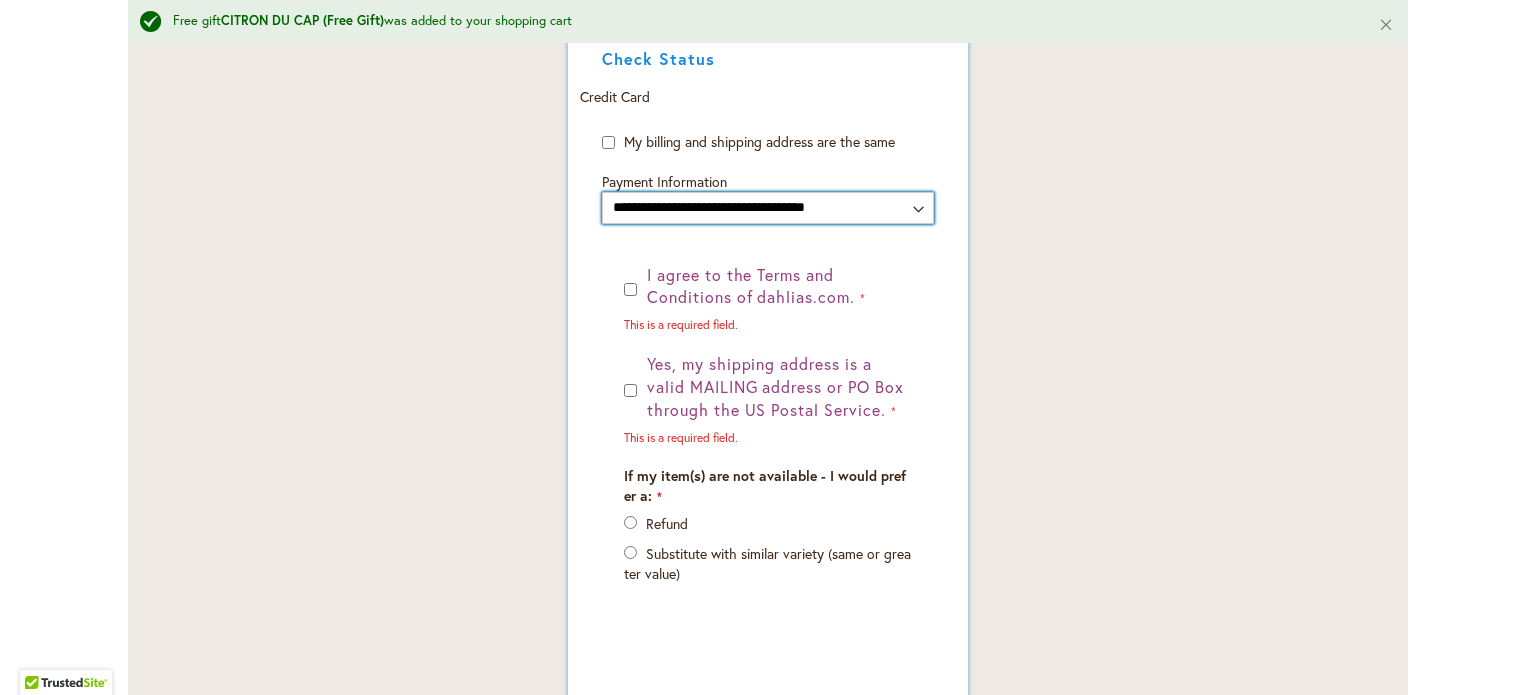 click on "**********" at bounding box center [768, 208] 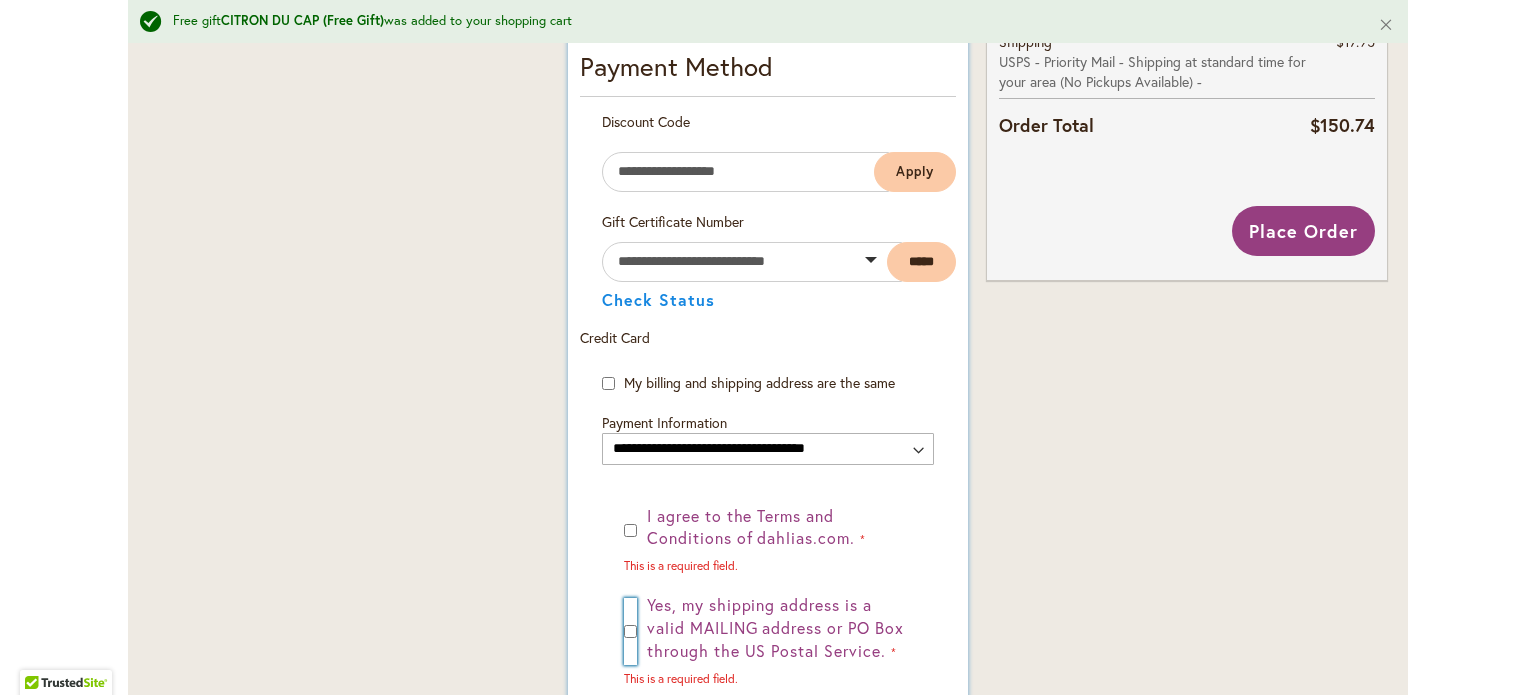 scroll, scrollTop: 1066, scrollLeft: 0, axis: vertical 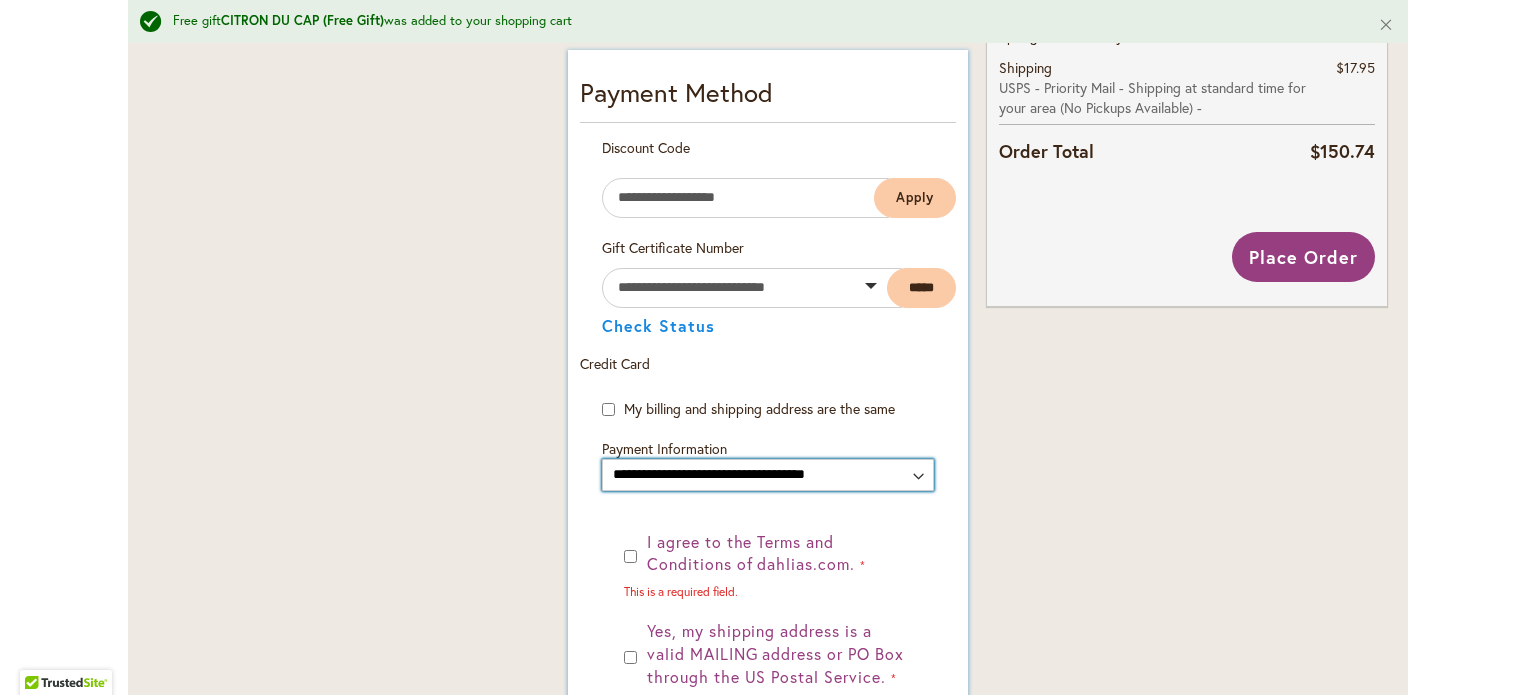 click on "**********" at bounding box center [768, 475] 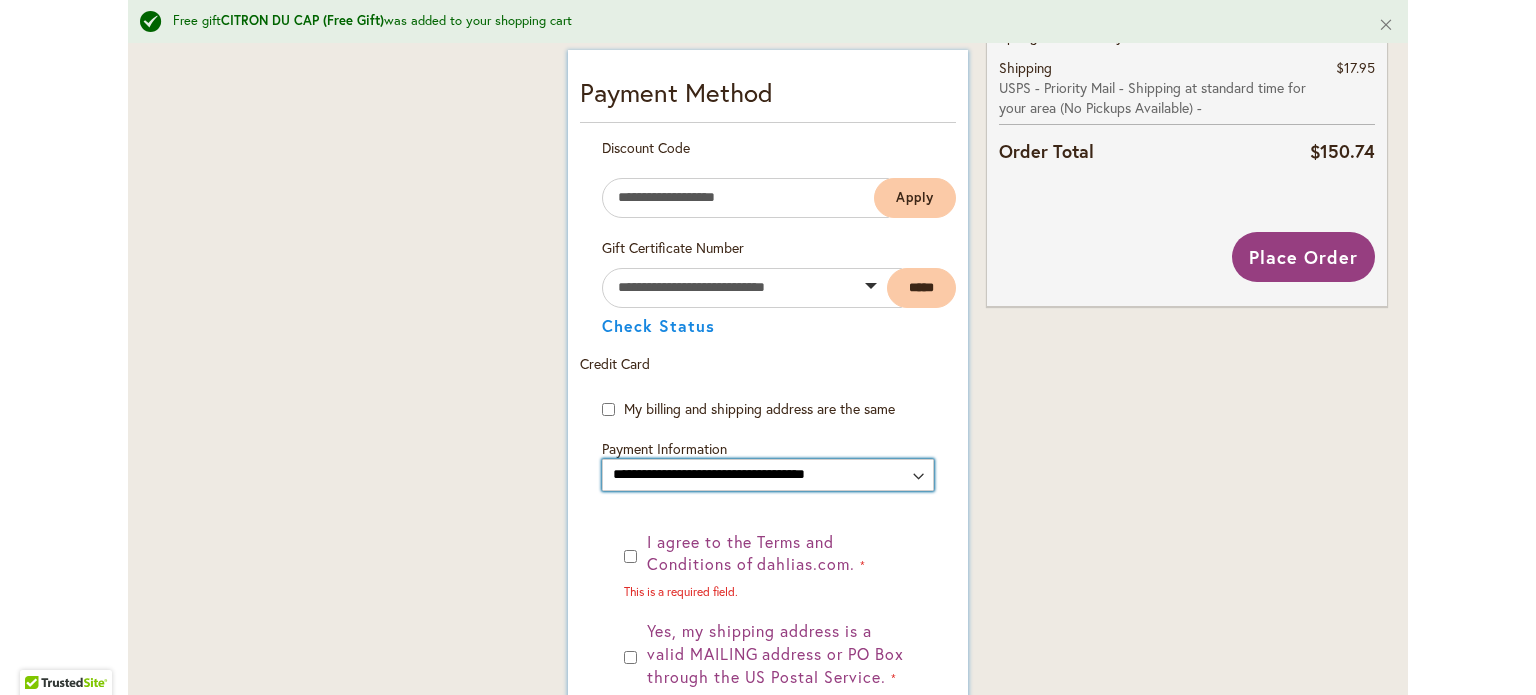 click on "**********" at bounding box center [768, 475] 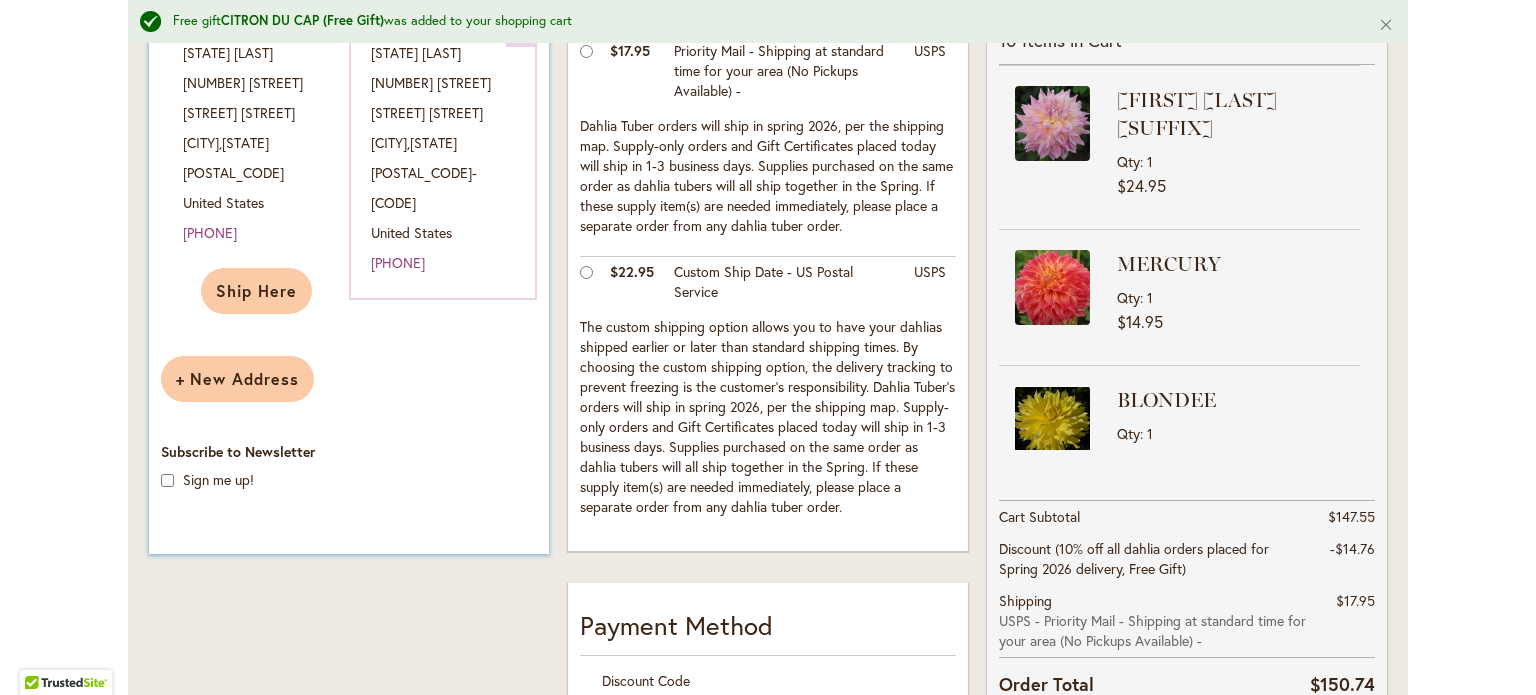 scroll, scrollTop: 1066, scrollLeft: 0, axis: vertical 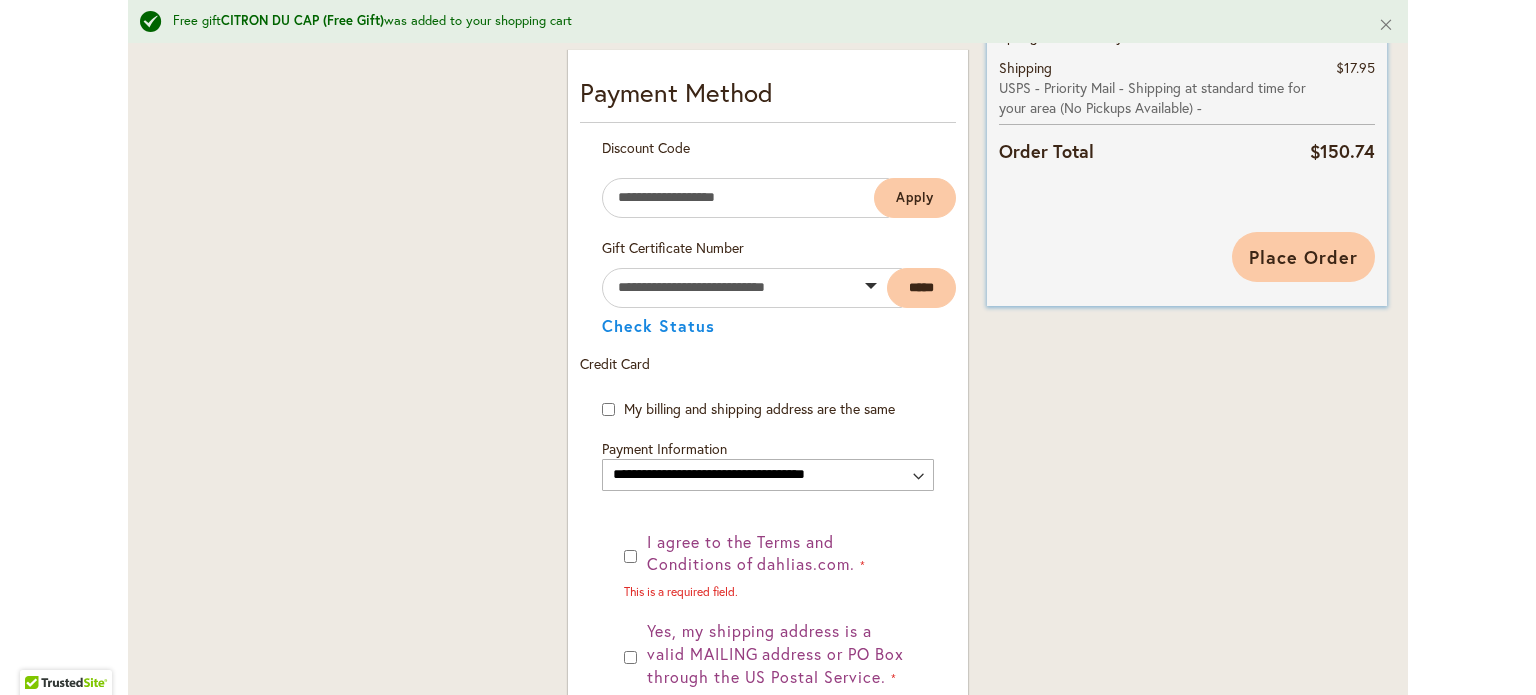click on "Place Order" at bounding box center [1303, 257] 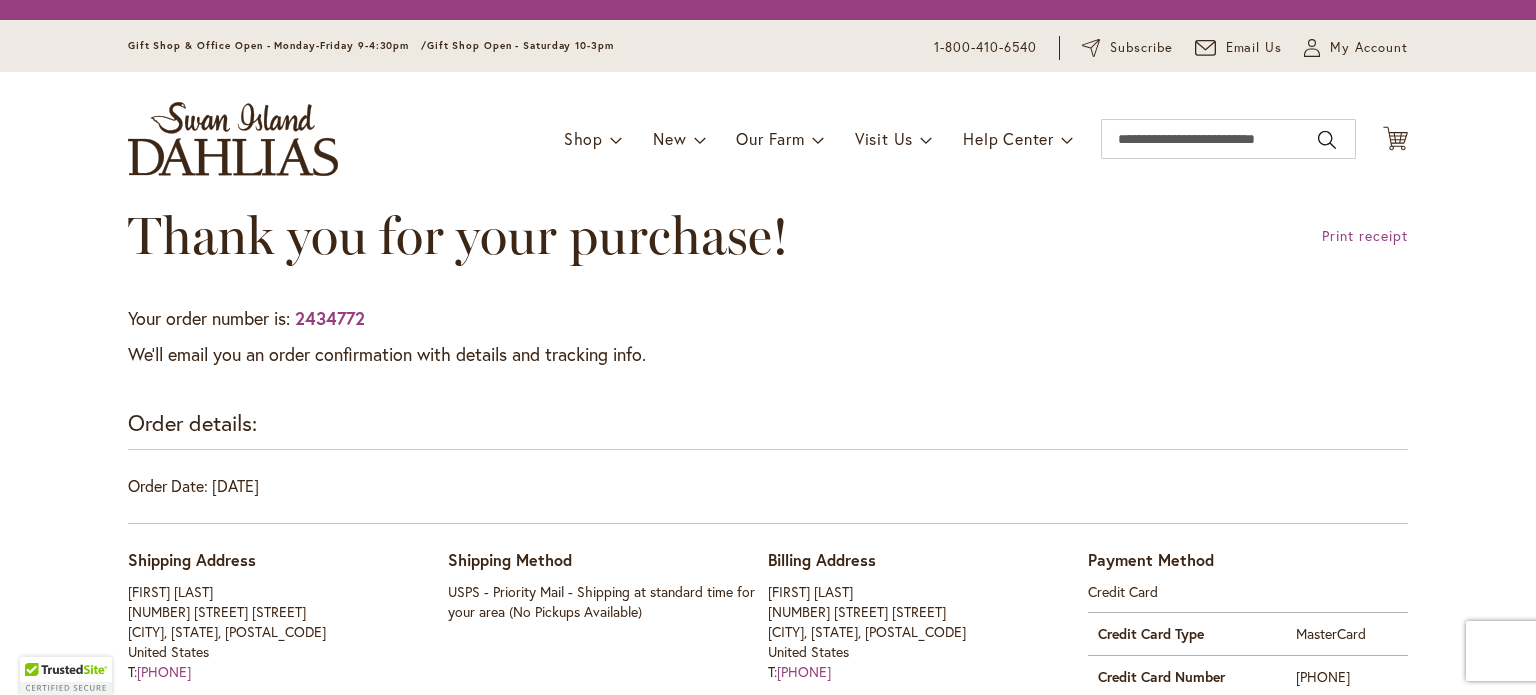 scroll, scrollTop: 0, scrollLeft: 0, axis: both 